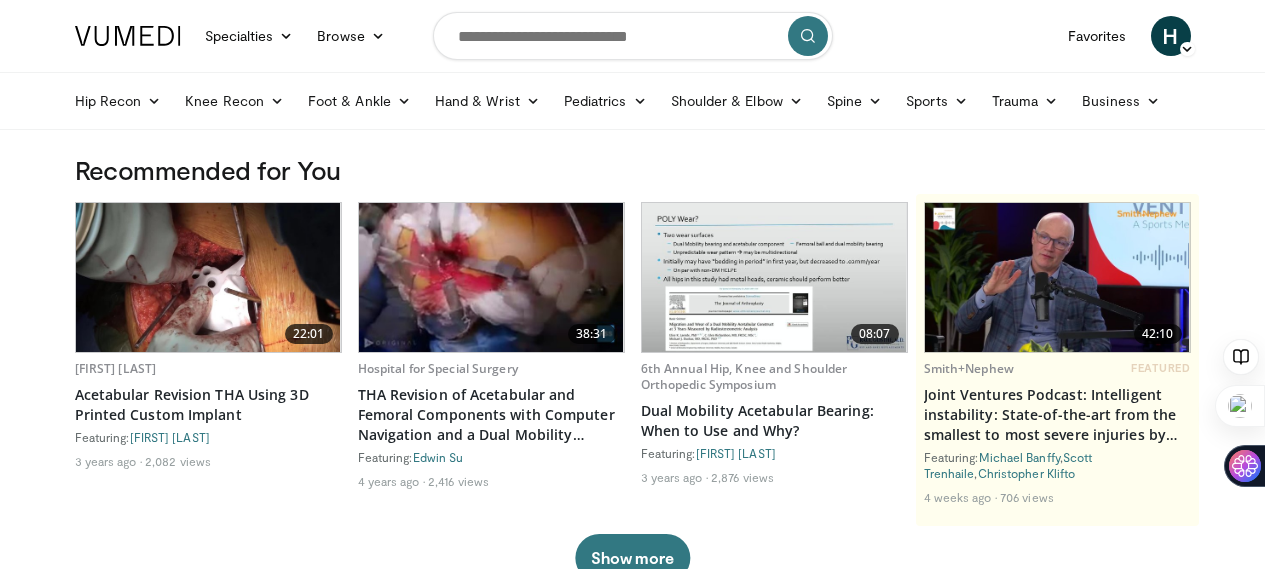 scroll, scrollTop: 0, scrollLeft: 0, axis: both 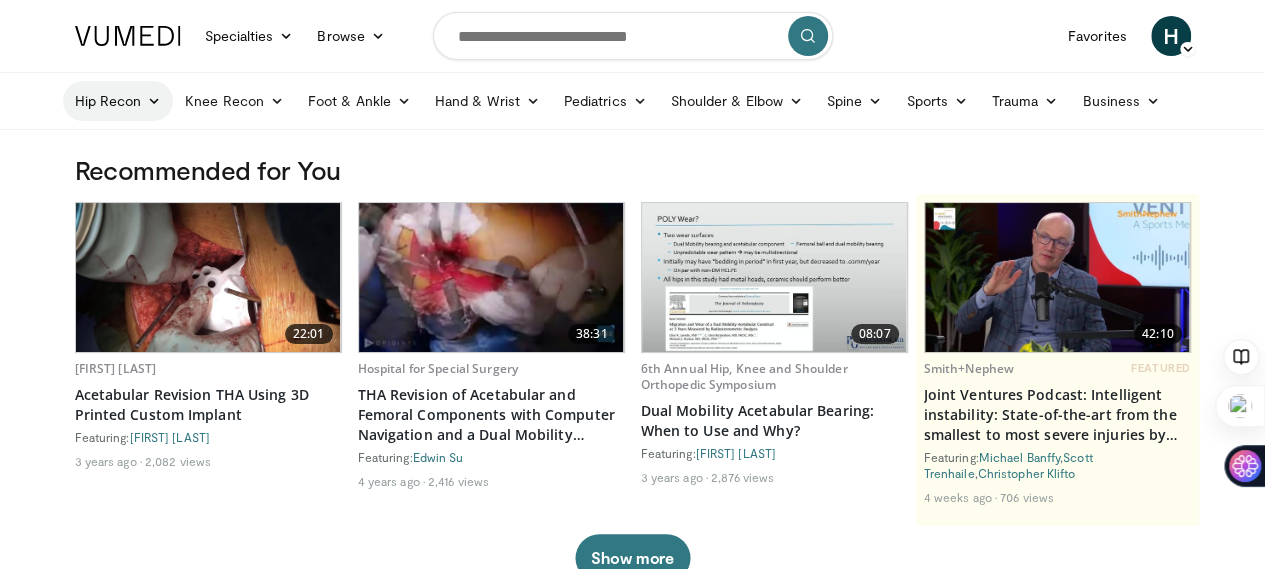 click at bounding box center [154, 101] 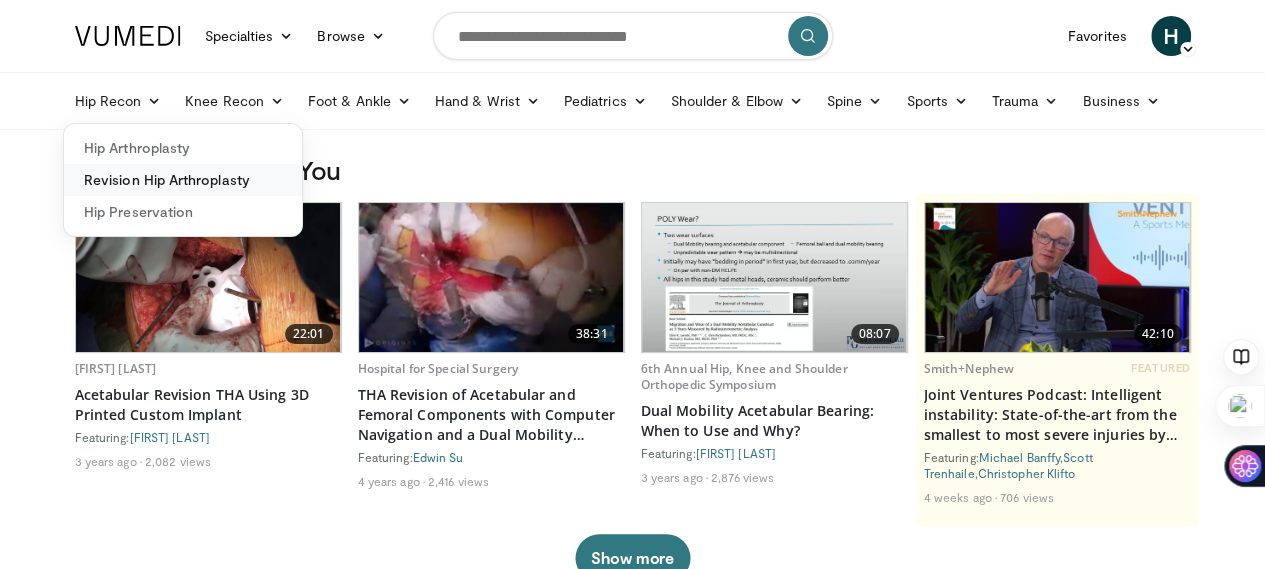 click on "Revision Hip Arthroplasty" at bounding box center (183, 180) 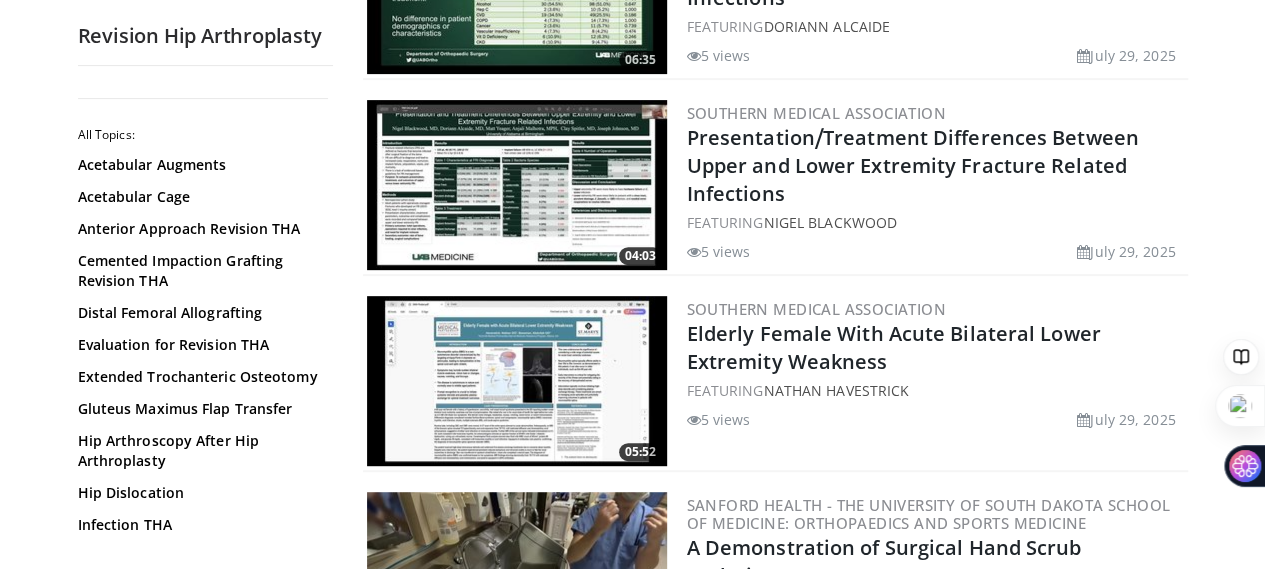 scroll, scrollTop: 400, scrollLeft: 0, axis: vertical 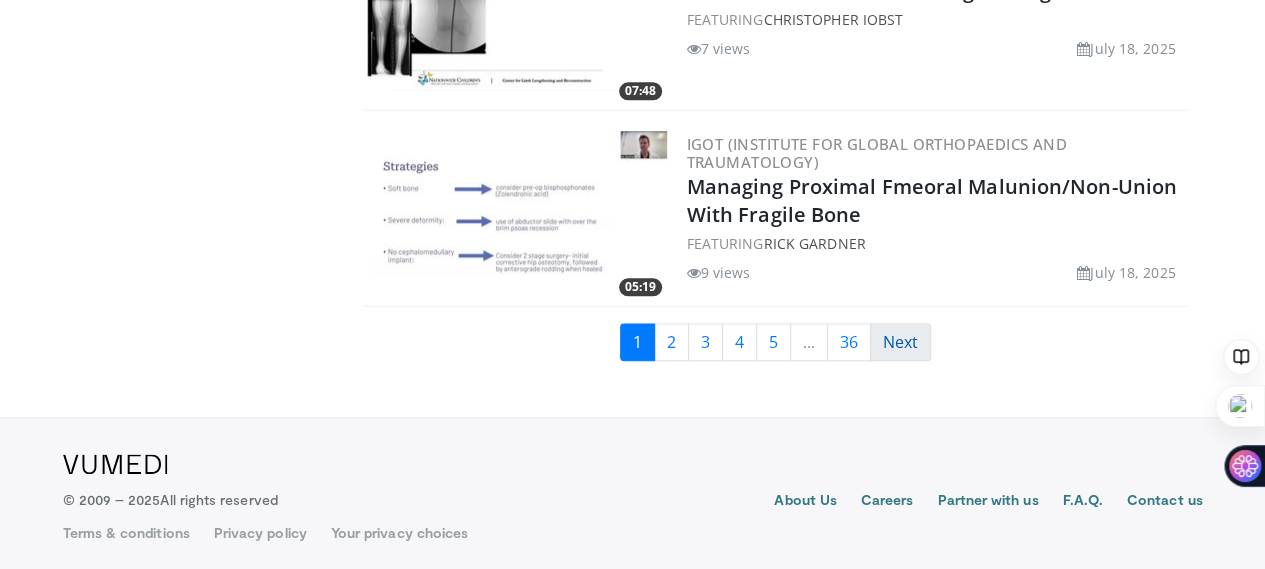 click on "Next" at bounding box center (900, 342) 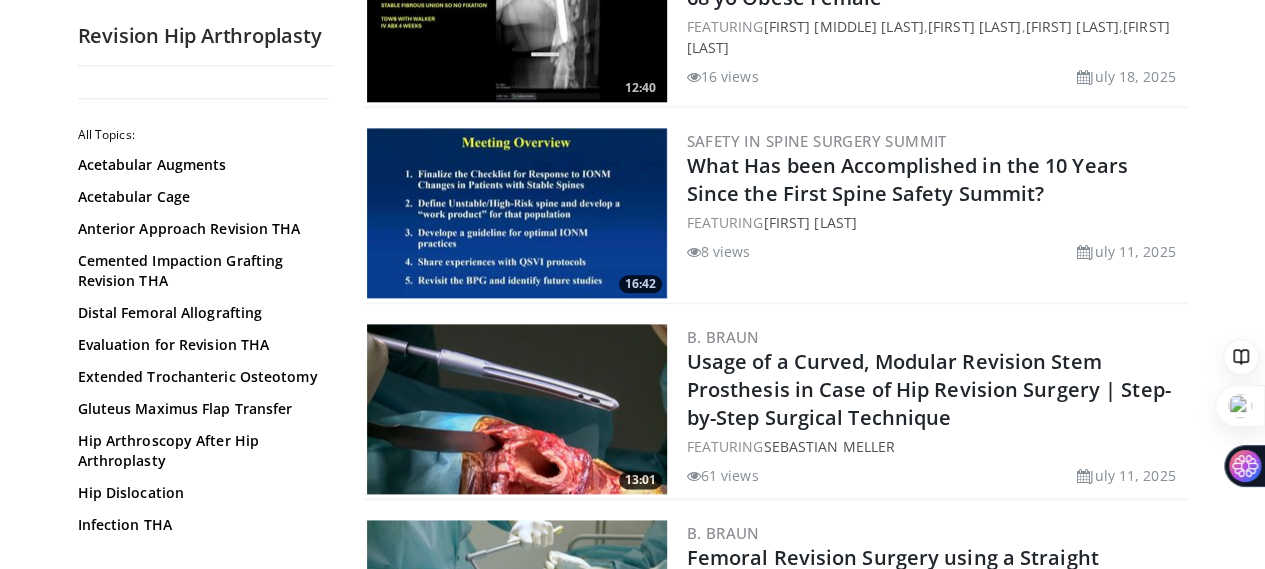 scroll, scrollTop: 1300, scrollLeft: 0, axis: vertical 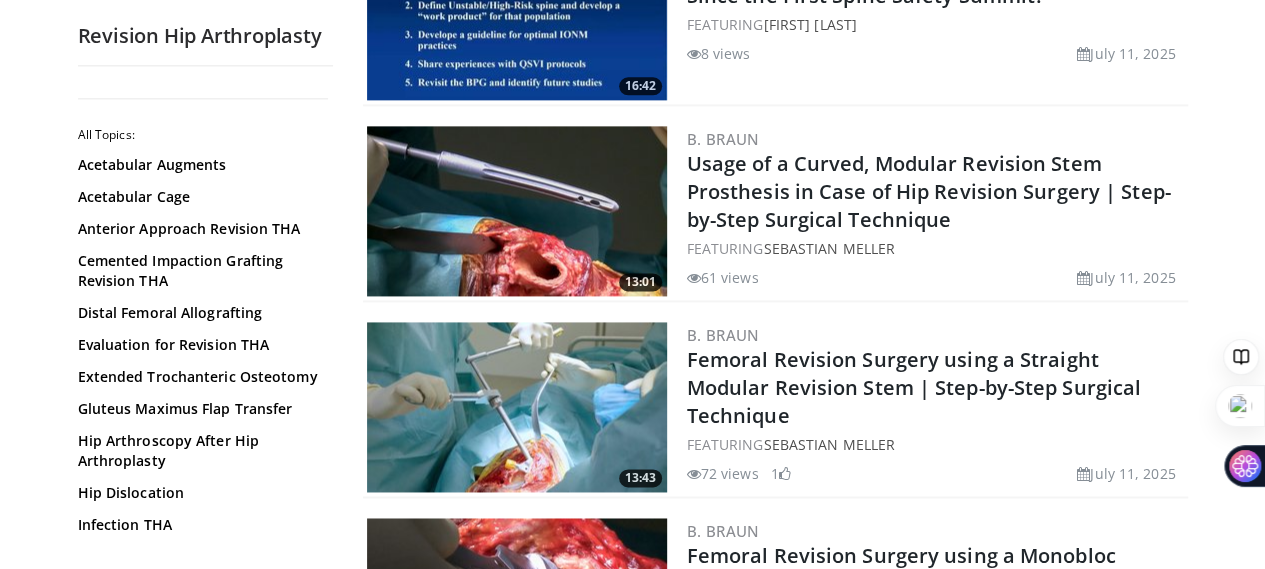 click at bounding box center [517, 211] 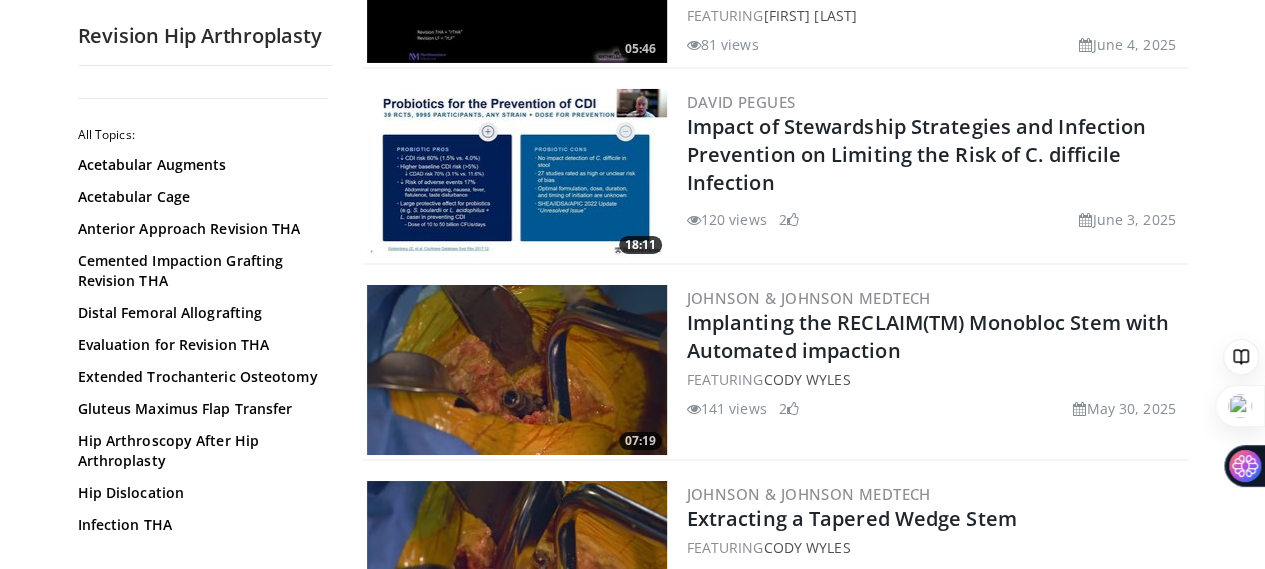 scroll, scrollTop: 3600, scrollLeft: 0, axis: vertical 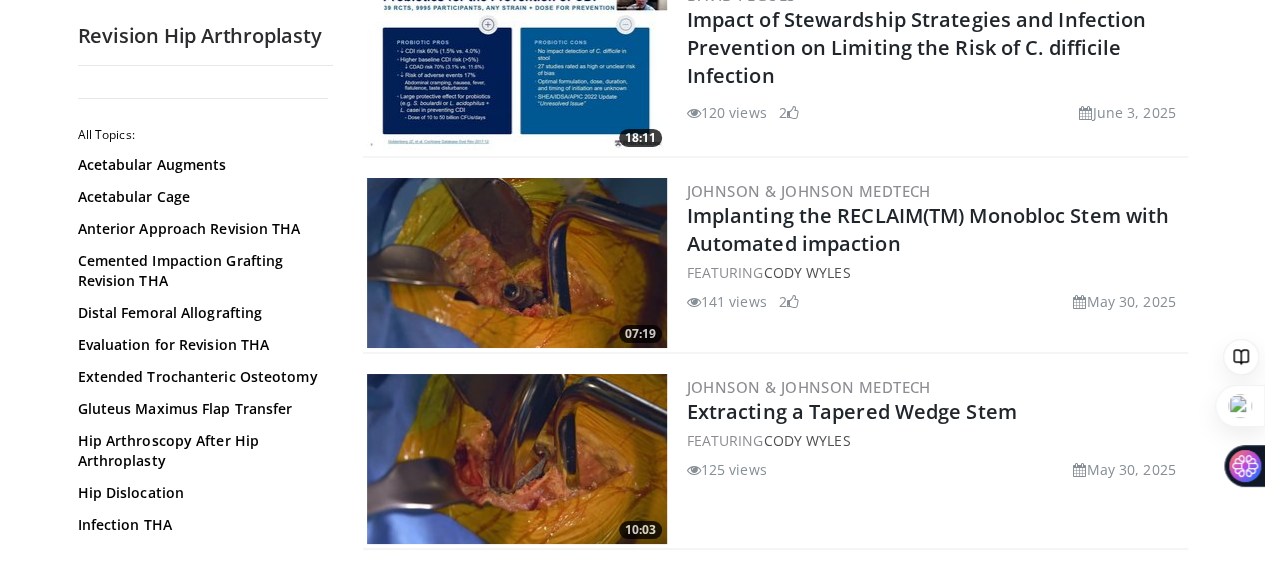 click at bounding box center (517, 459) 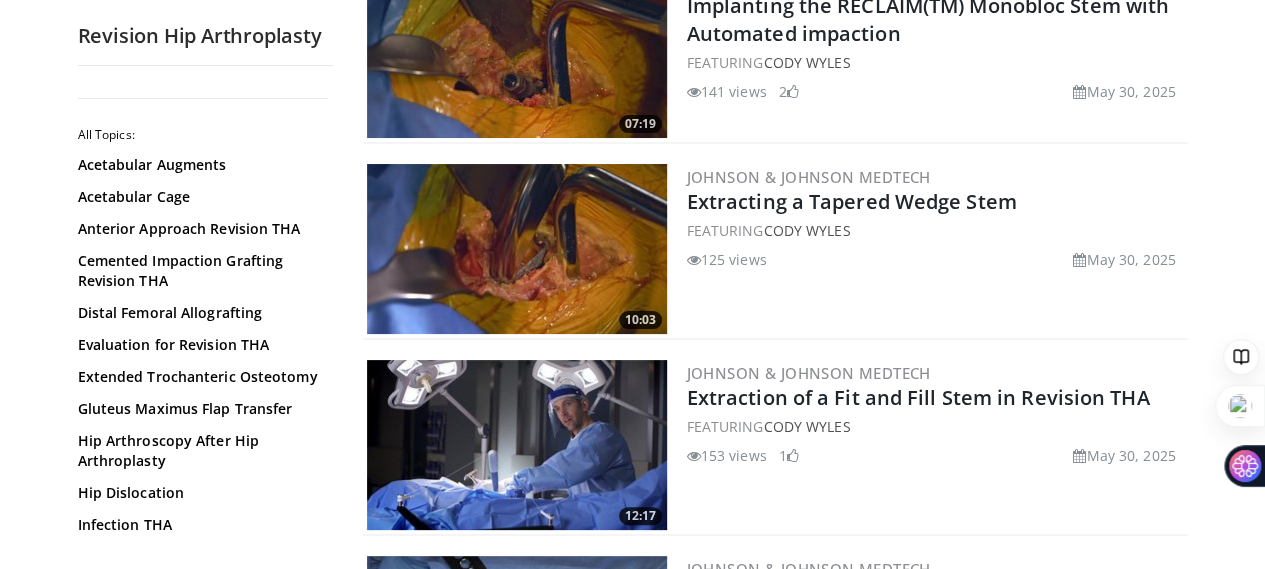 scroll, scrollTop: 3900, scrollLeft: 0, axis: vertical 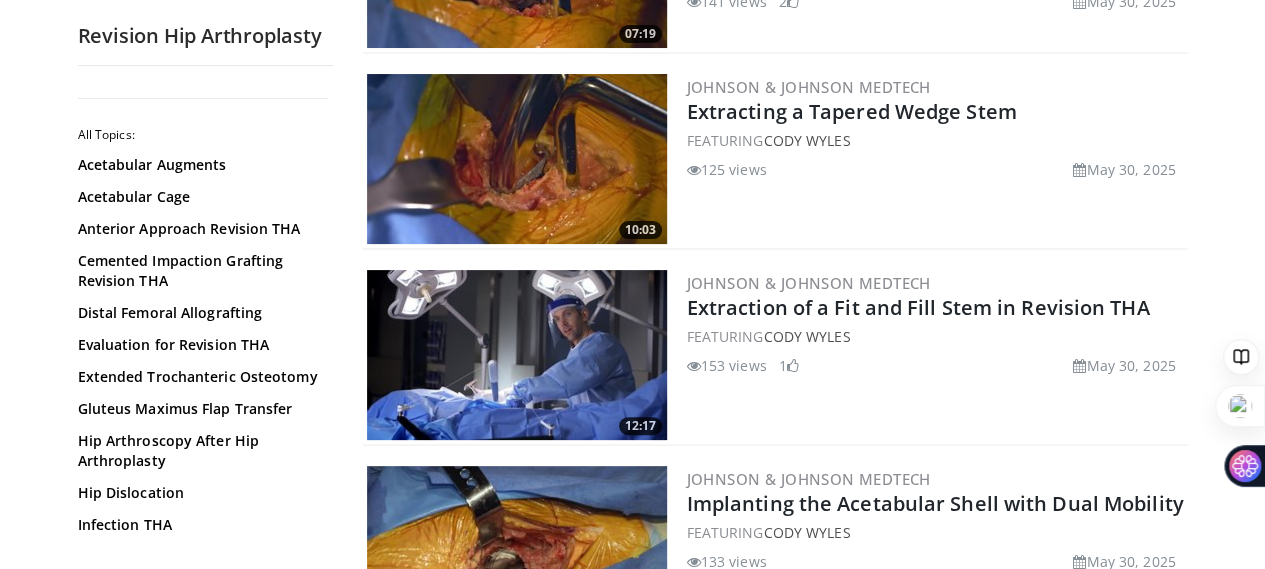 click at bounding box center (517, 355) 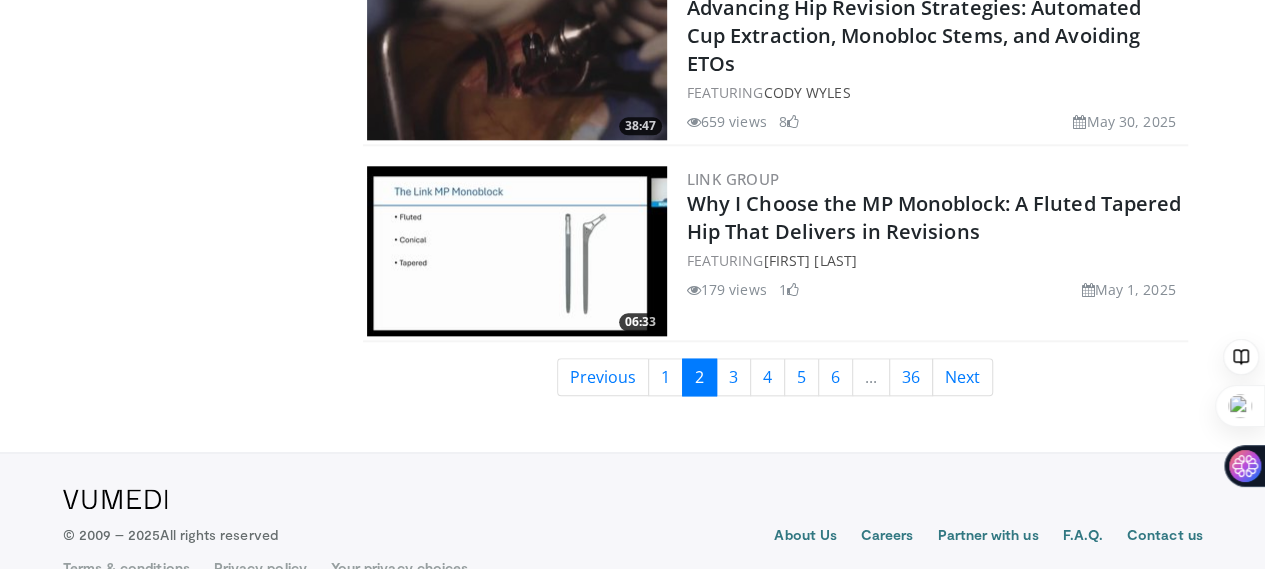scroll, scrollTop: 4800, scrollLeft: 0, axis: vertical 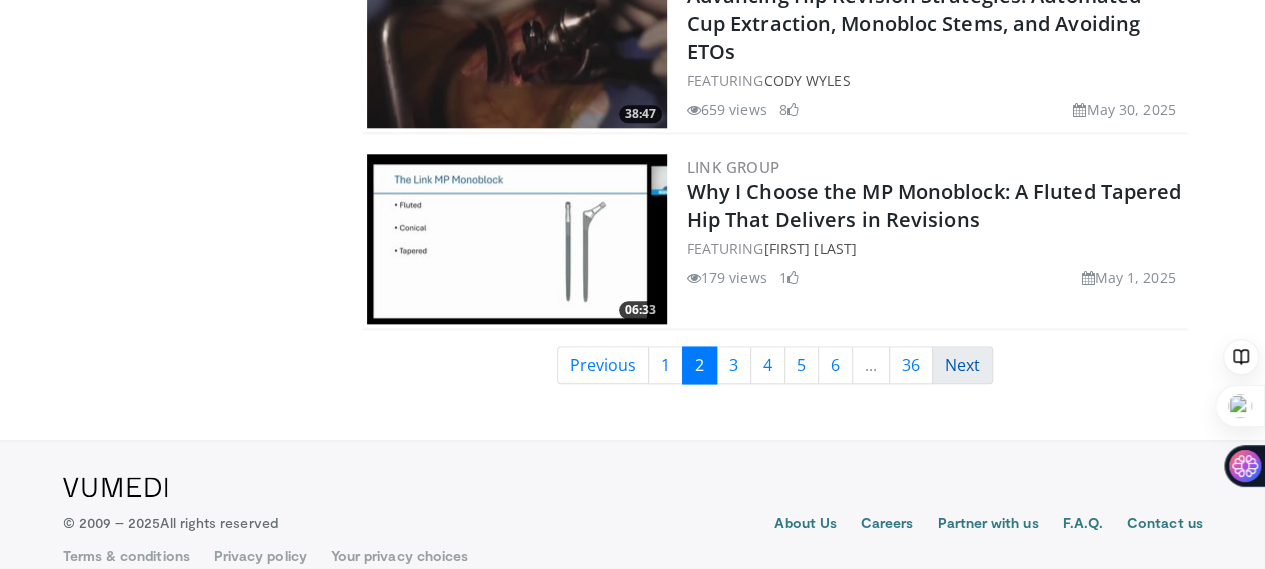 click on "Next" at bounding box center [962, 365] 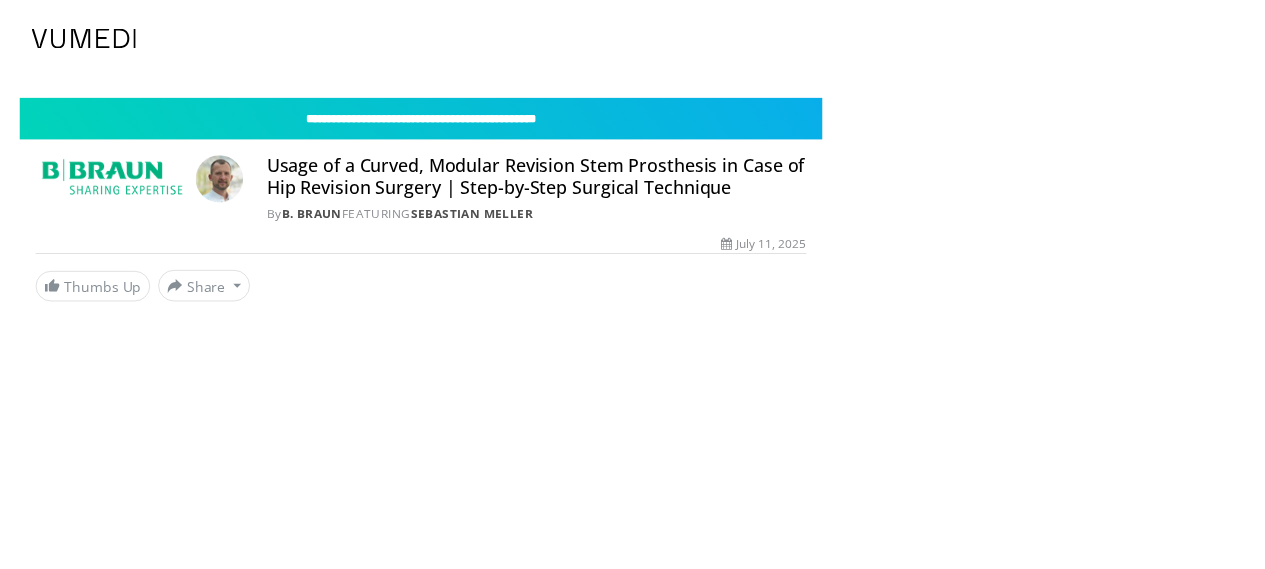 scroll, scrollTop: 0, scrollLeft: 0, axis: both 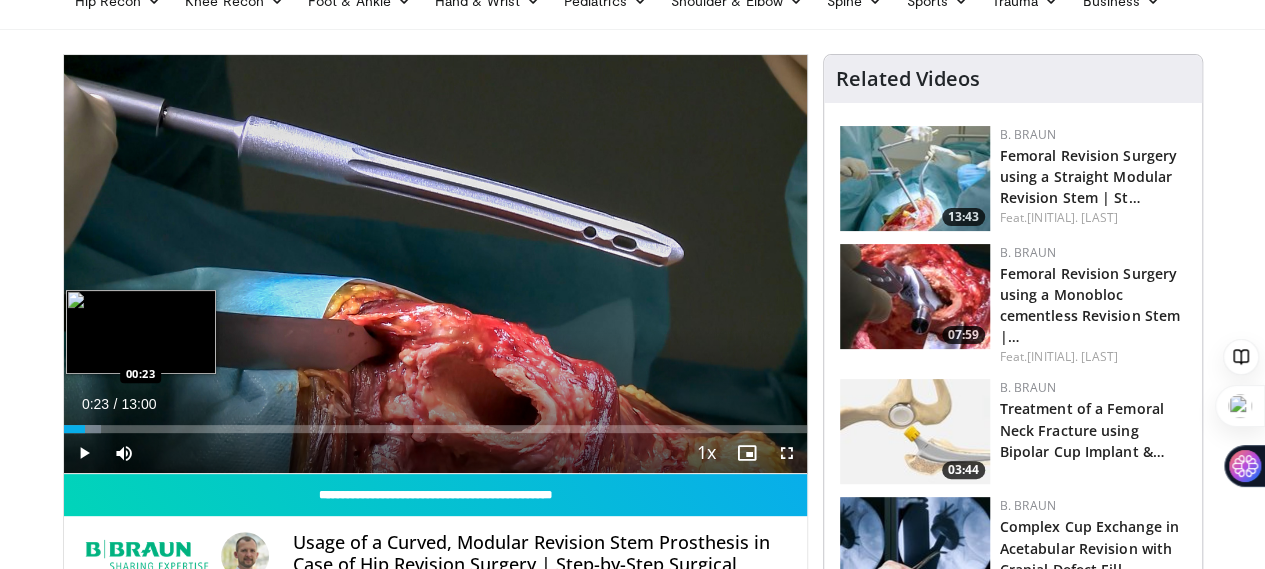 click at bounding box center (83, 429) 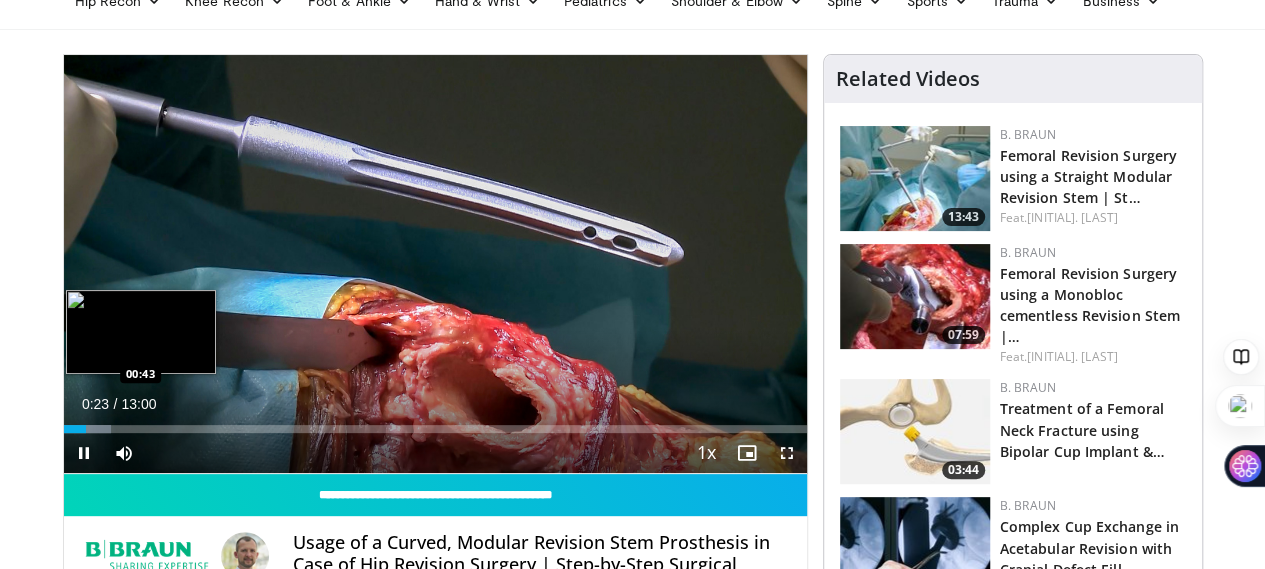click on "Loaded :  6.35% 00:23 00:43" at bounding box center [435, 429] 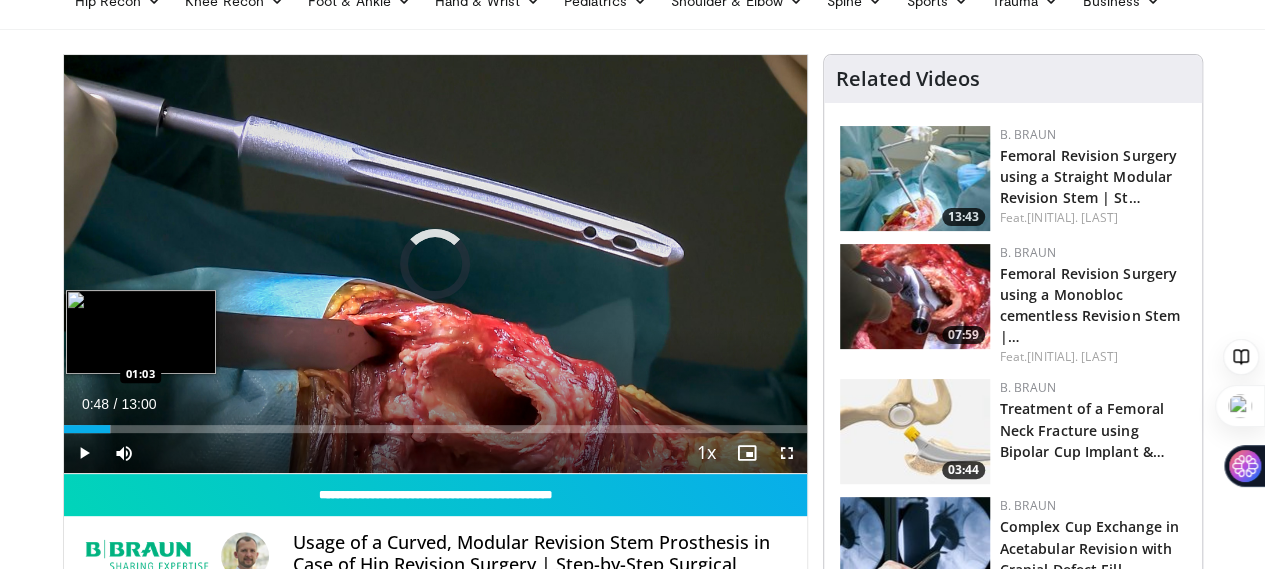 click on "Loaded :  6.40% 00:48 01:03" at bounding box center (435, 429) 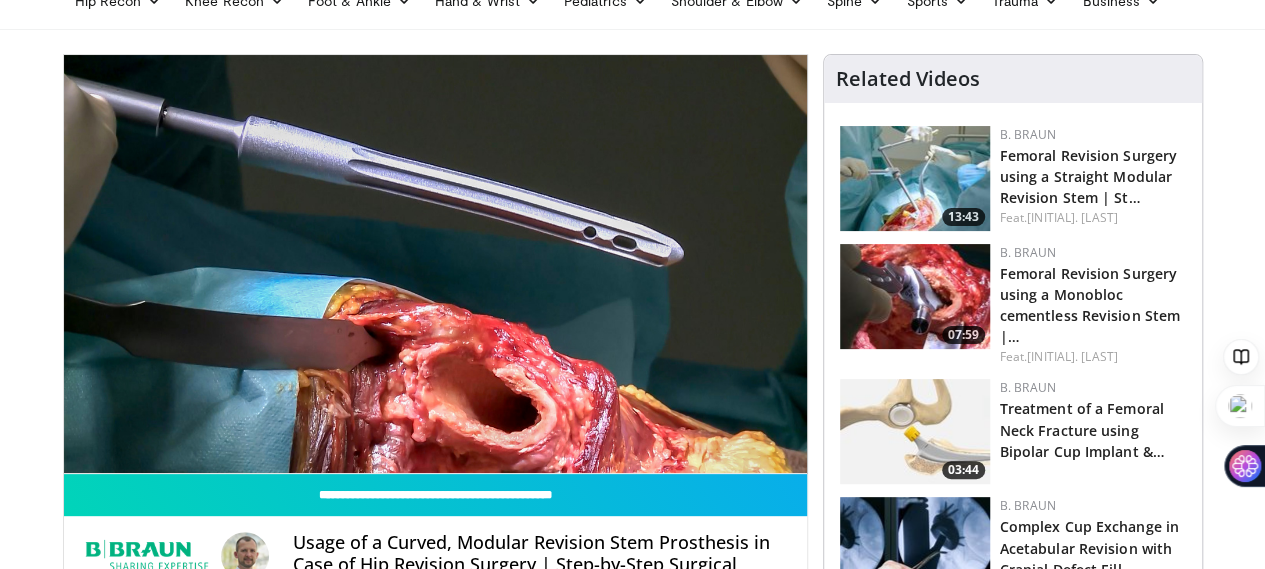 click on "Loaded :  8.97% 01:07 01:03" at bounding box center [435, 463] 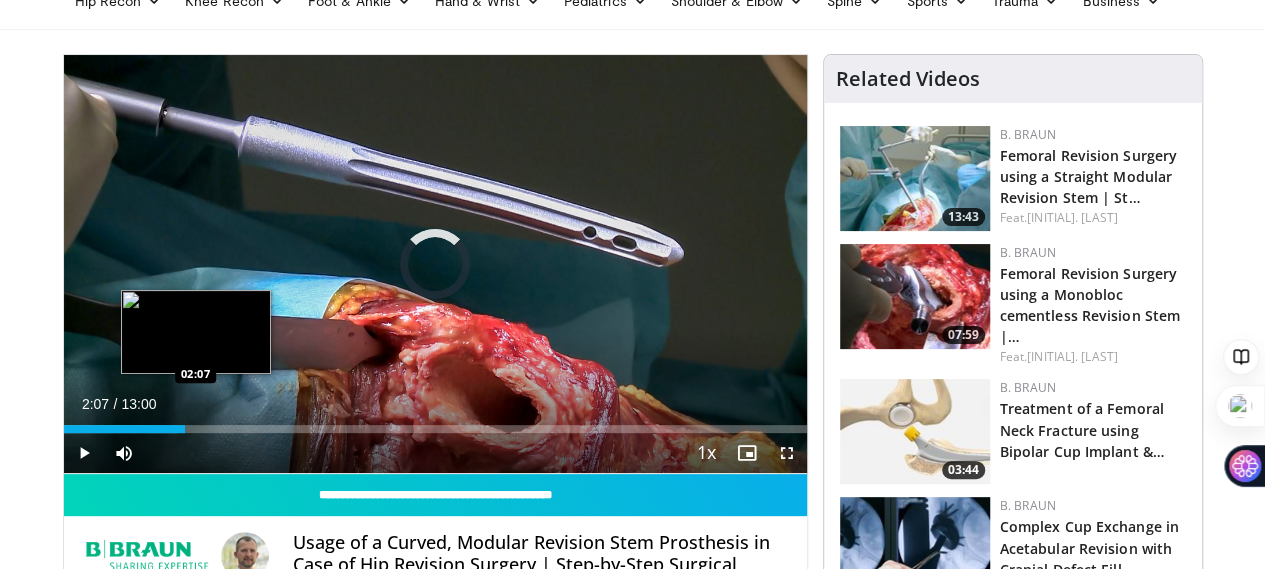 click on "Loaded :  15.37% 01:38 02:07" at bounding box center [435, 429] 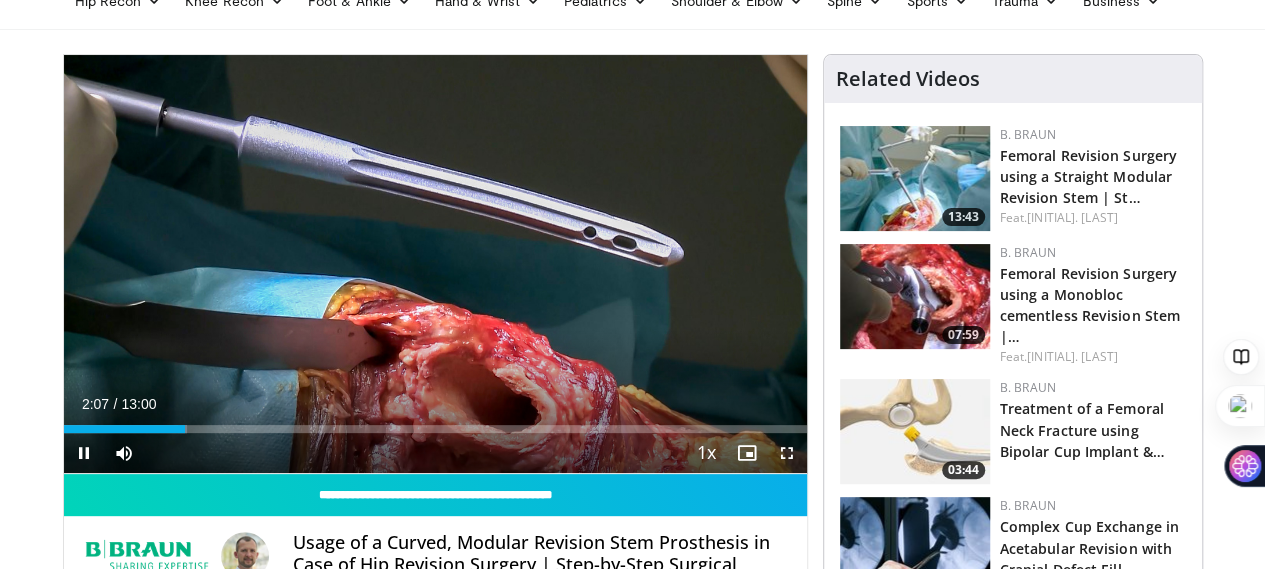 click on "Current Time  2:07 / Duration  13:00 Pause Skip Backward Skip Forward Mute Loaded :  16.65% 02:07 02:33 Stream Type  LIVE Seek to live, currently behind live LIVE   1x Playback Rate 0.5x 0.75x 1x , selected 1.25x 1.5x 1.75x 2x Chapters Chapters Descriptions descriptions off , selected Captions captions settings , opens captions settings dialog captions off , selected Audio Track en (Main) , selected Fullscreen Enable picture-in-picture mode" at bounding box center [435, 453] 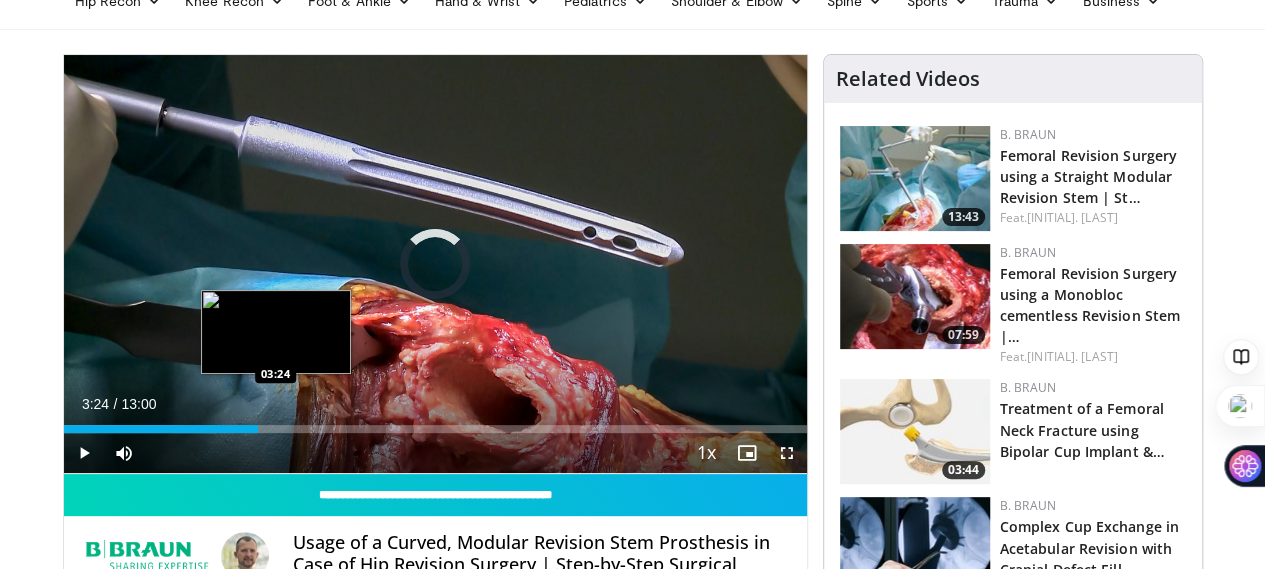 click on "Loaded :  20.50% 03:24 03:24" at bounding box center [435, 429] 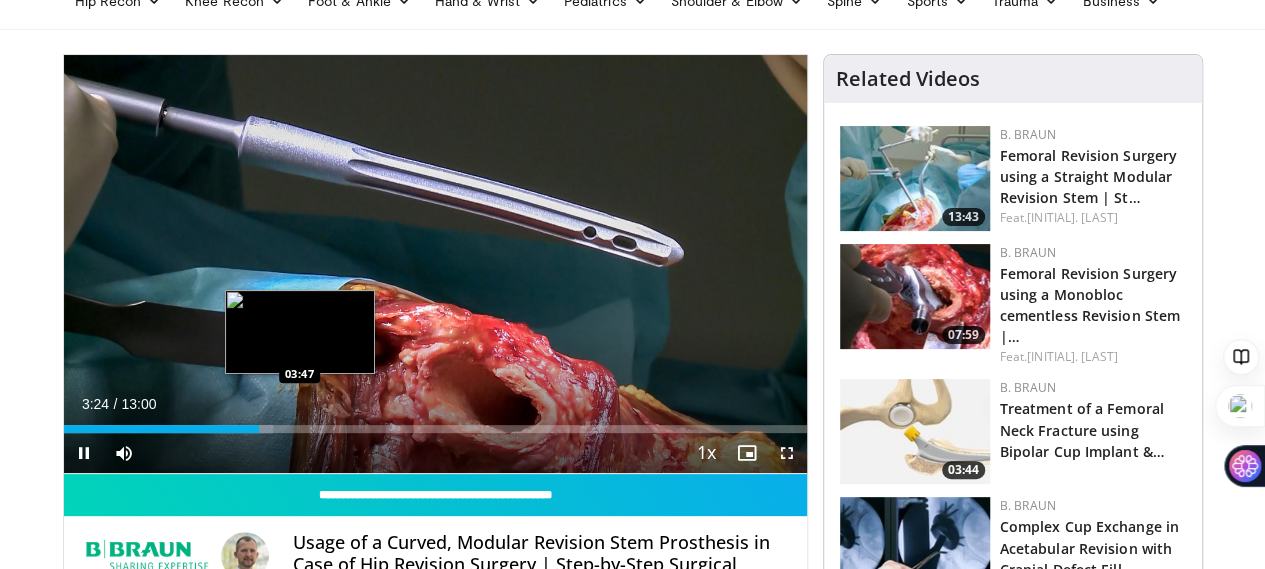 click on "Loaded :  28.18% 03:25 03:47" at bounding box center [435, 429] 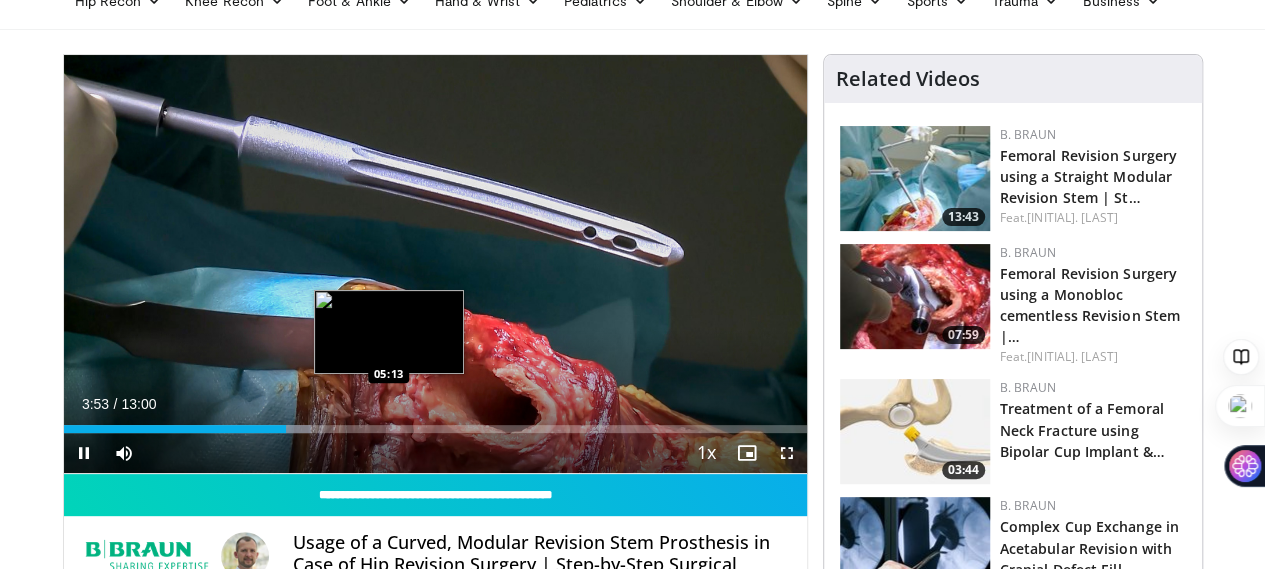 click on "Loaded :  33.30% 03:53 05:13" at bounding box center [435, 429] 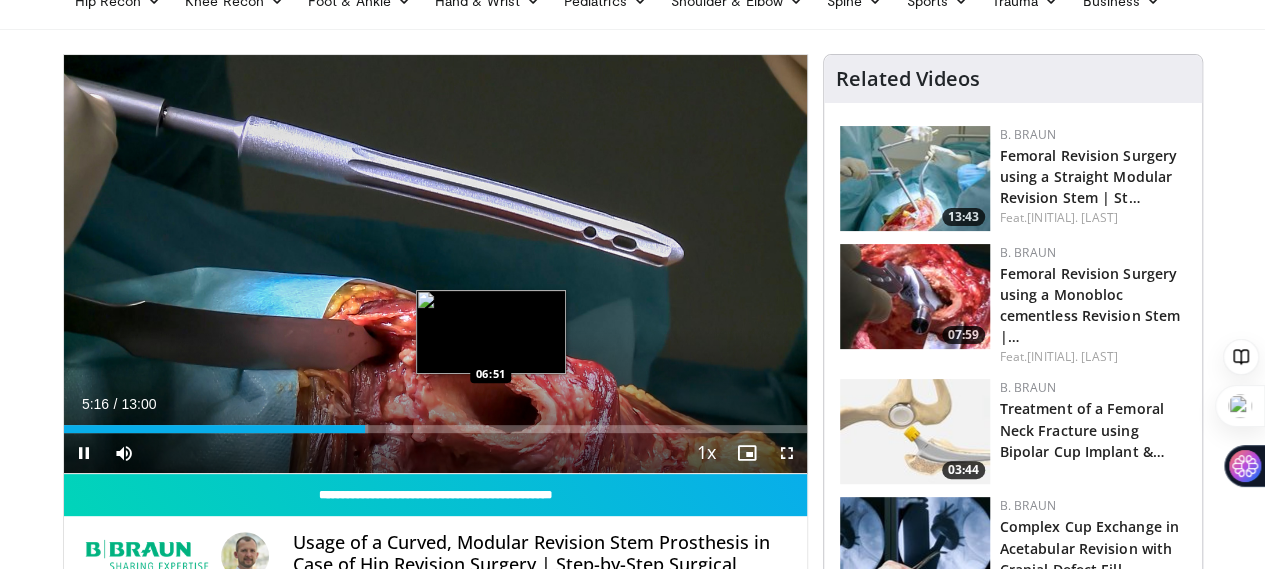 click on "Loaded :  40.99% 05:16 06:51" at bounding box center [435, 423] 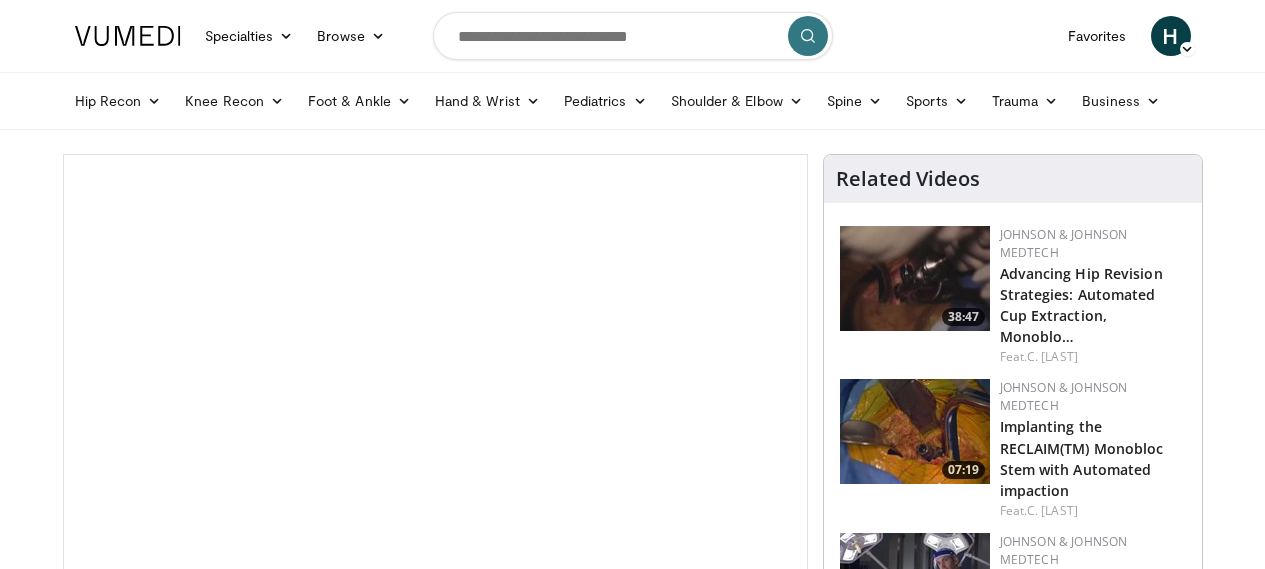 scroll, scrollTop: 0, scrollLeft: 0, axis: both 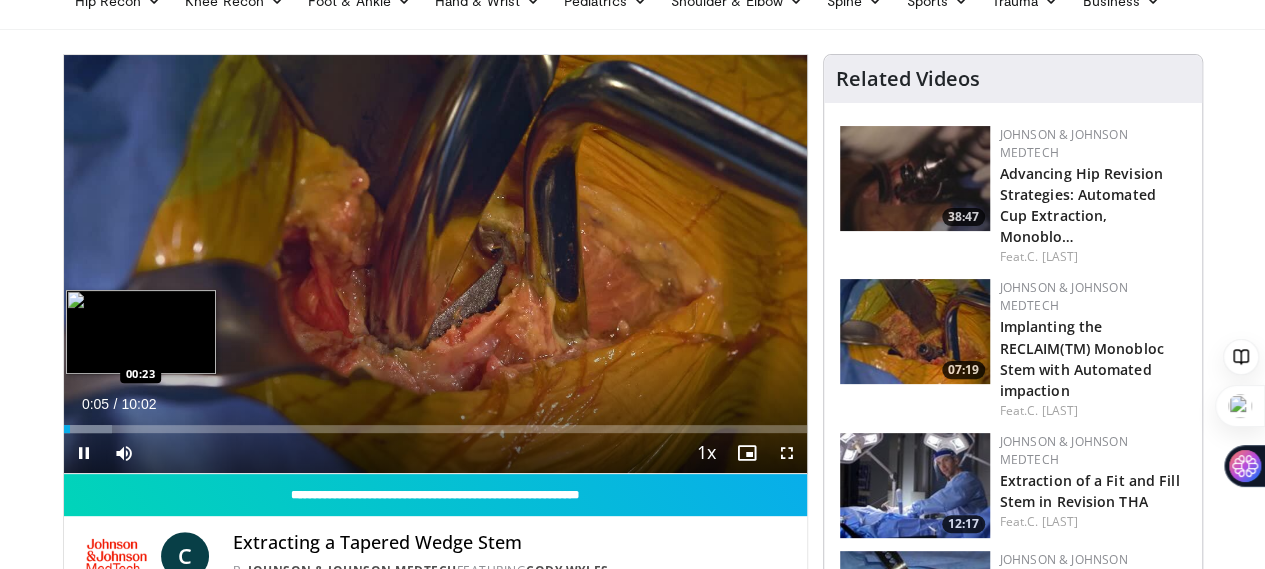 click on "Loaded :  6.57% 00:05 00:23" at bounding box center [435, 429] 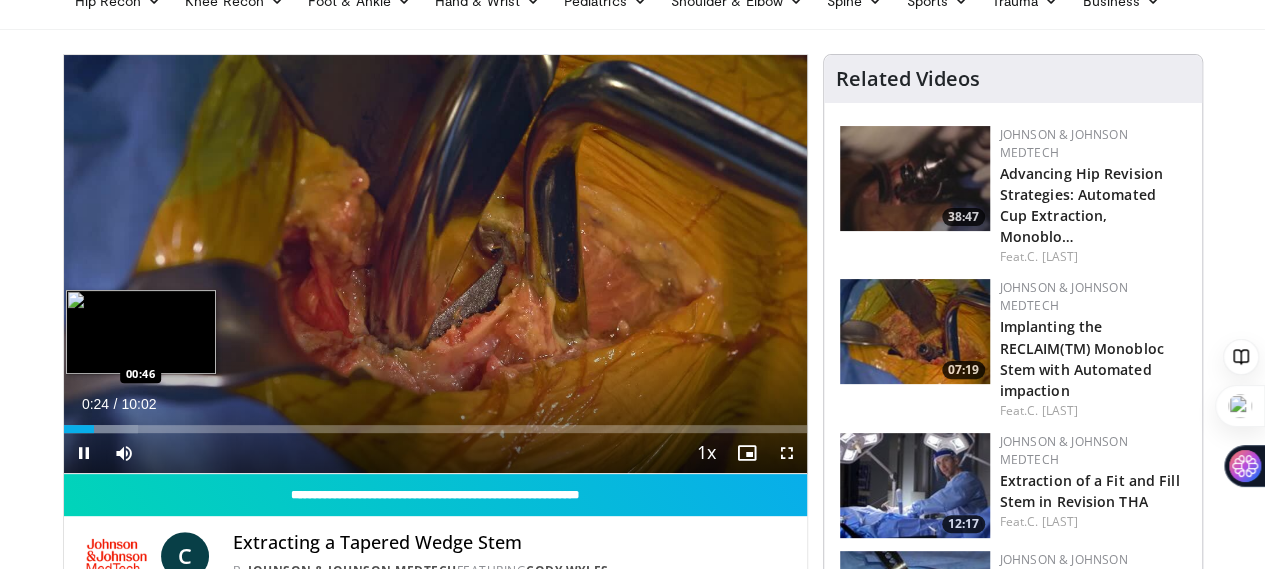 click on "Loaded :  9.97% 00:24 00:46" at bounding box center (435, 423) 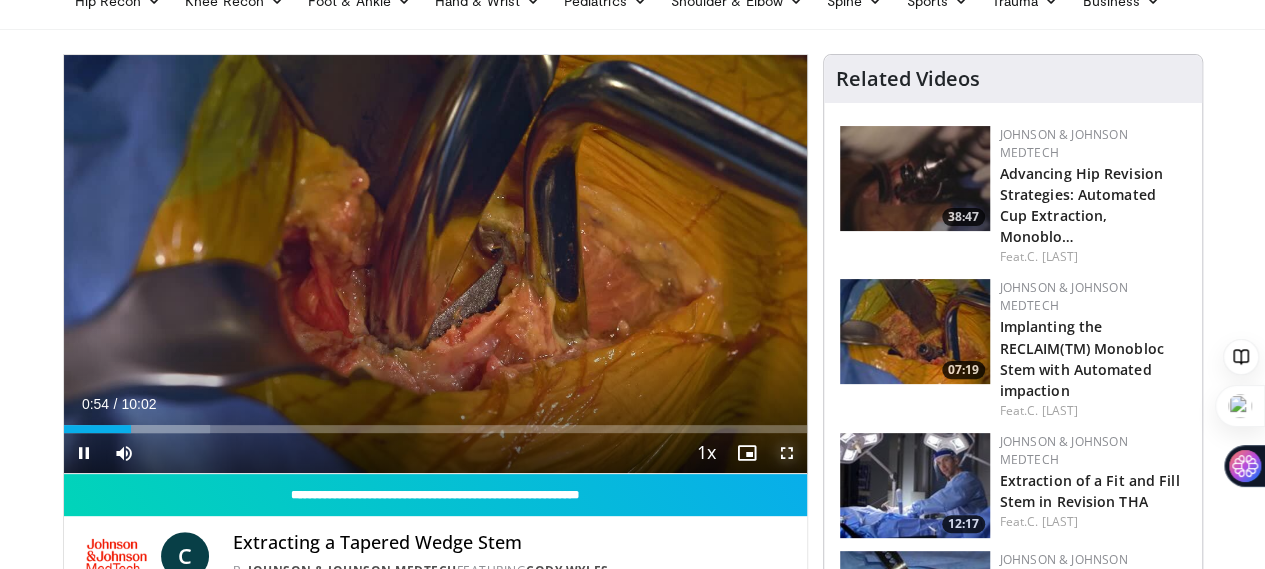click at bounding box center [787, 453] 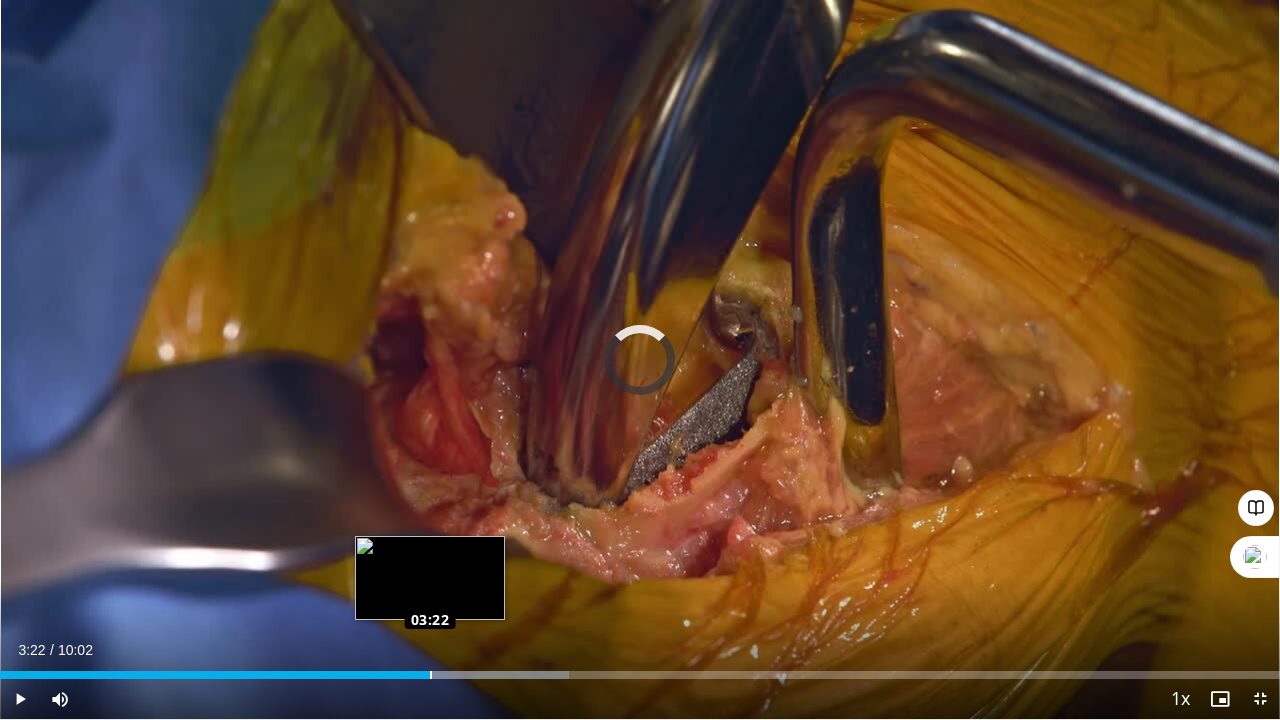 click on "Loaded :  44.45% 03:22 03:22" at bounding box center [640, 675] 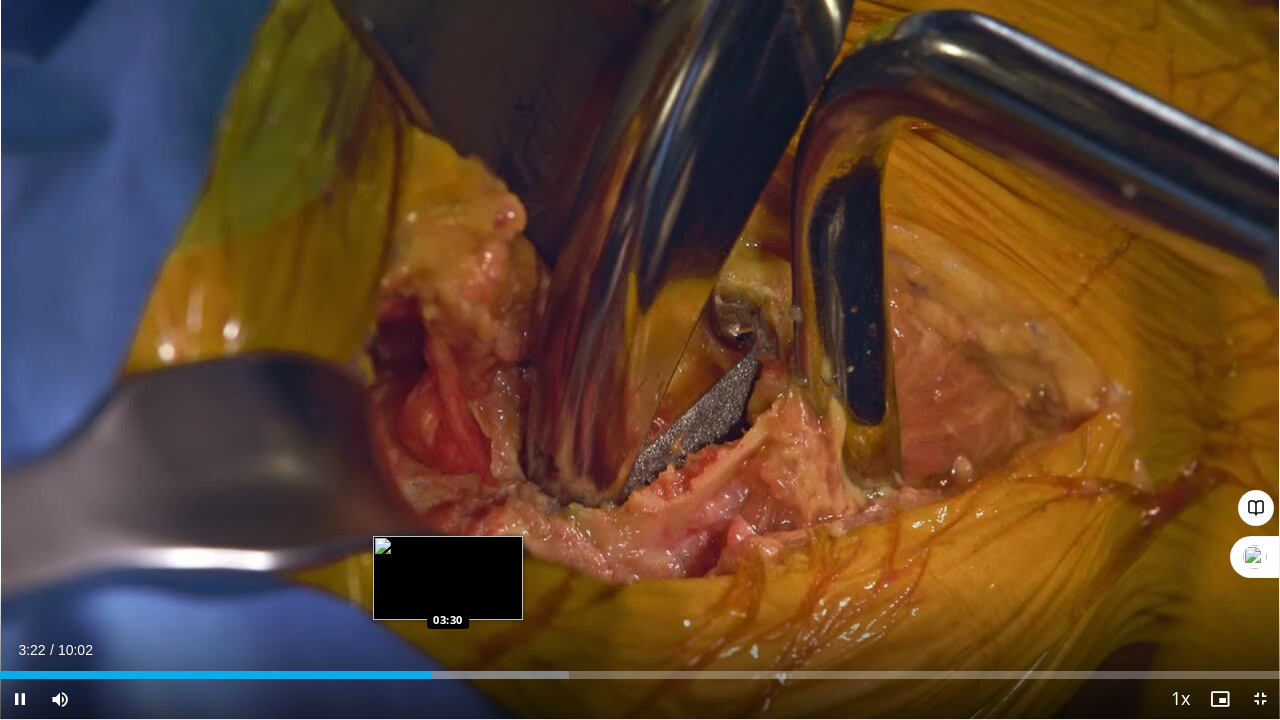 click at bounding box center [449, 675] 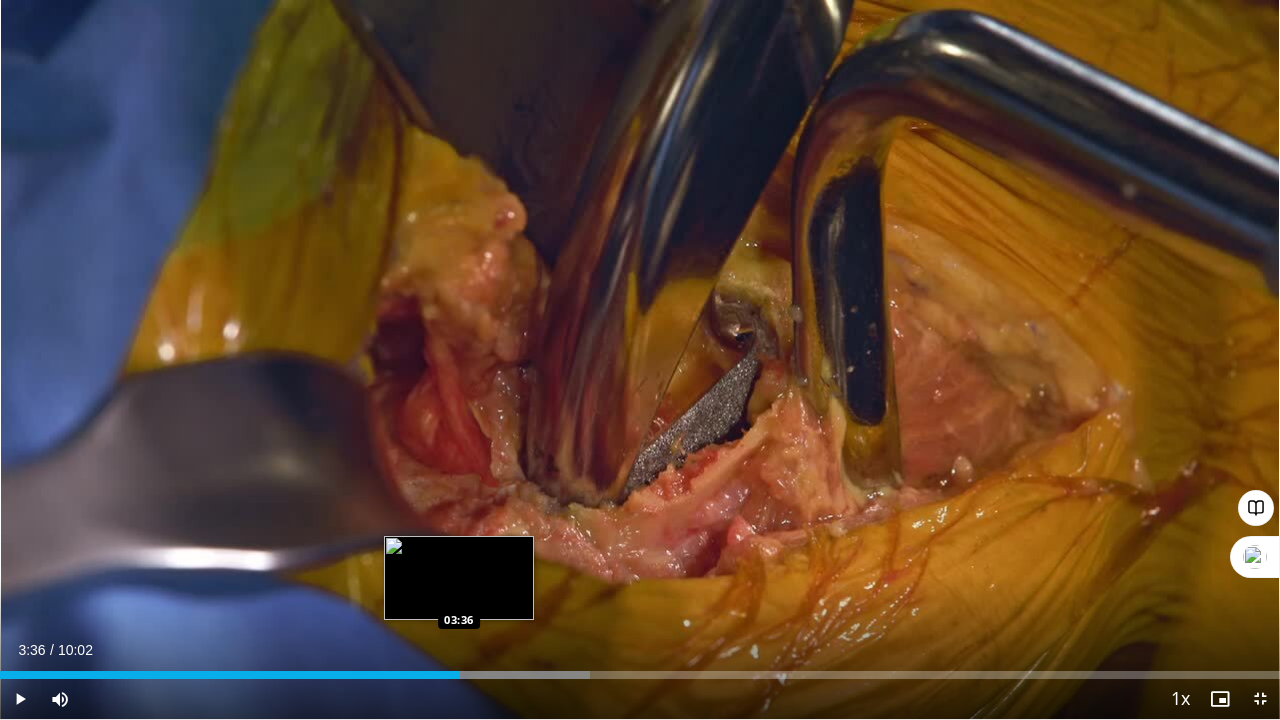 click on "Loaded :  46.10% 03:36 03:36" at bounding box center (640, 669) 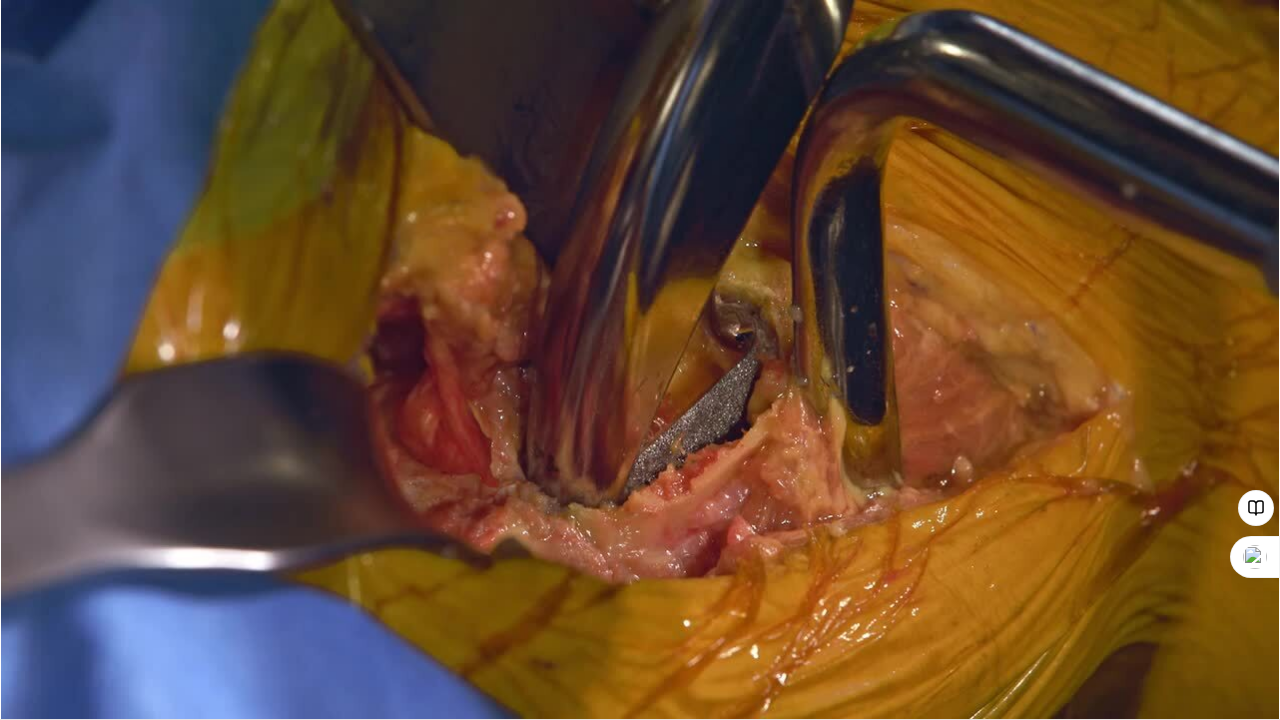 click on "Loaded :  46.10% 03:36 03:36" at bounding box center (640, 709) 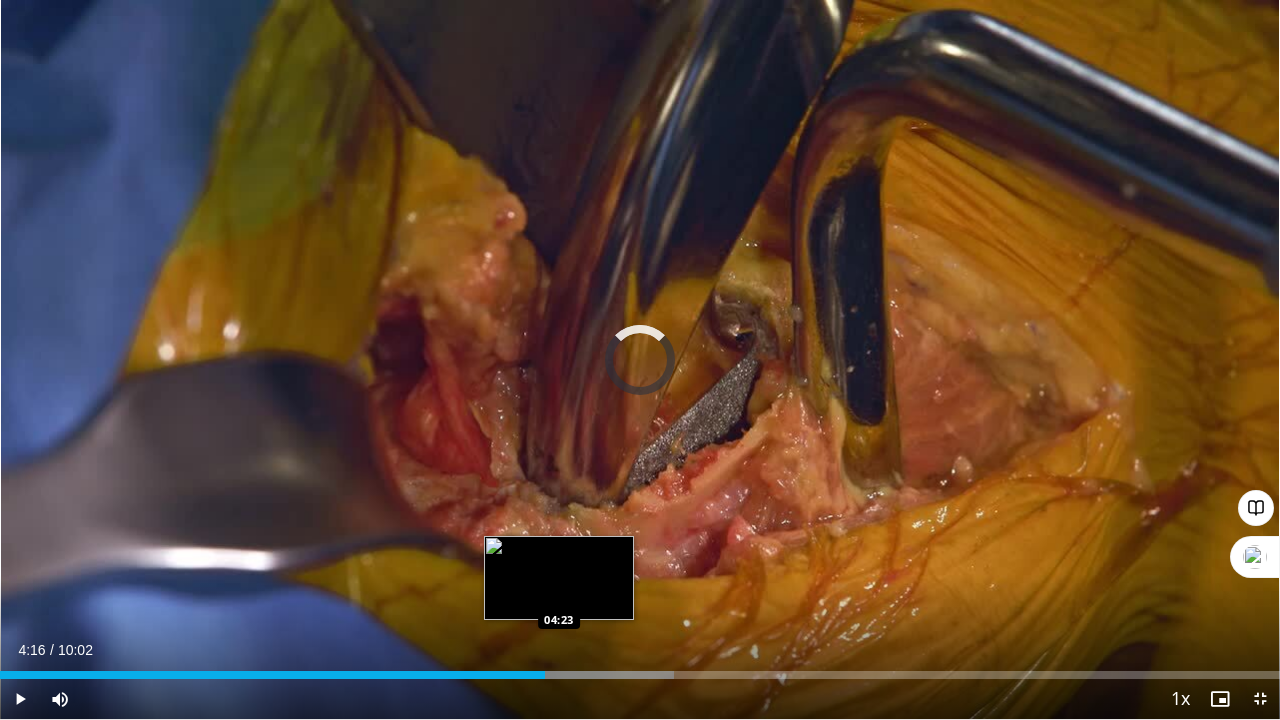 click on "Loaded :  52.68% 04:16 04:23" at bounding box center [640, 675] 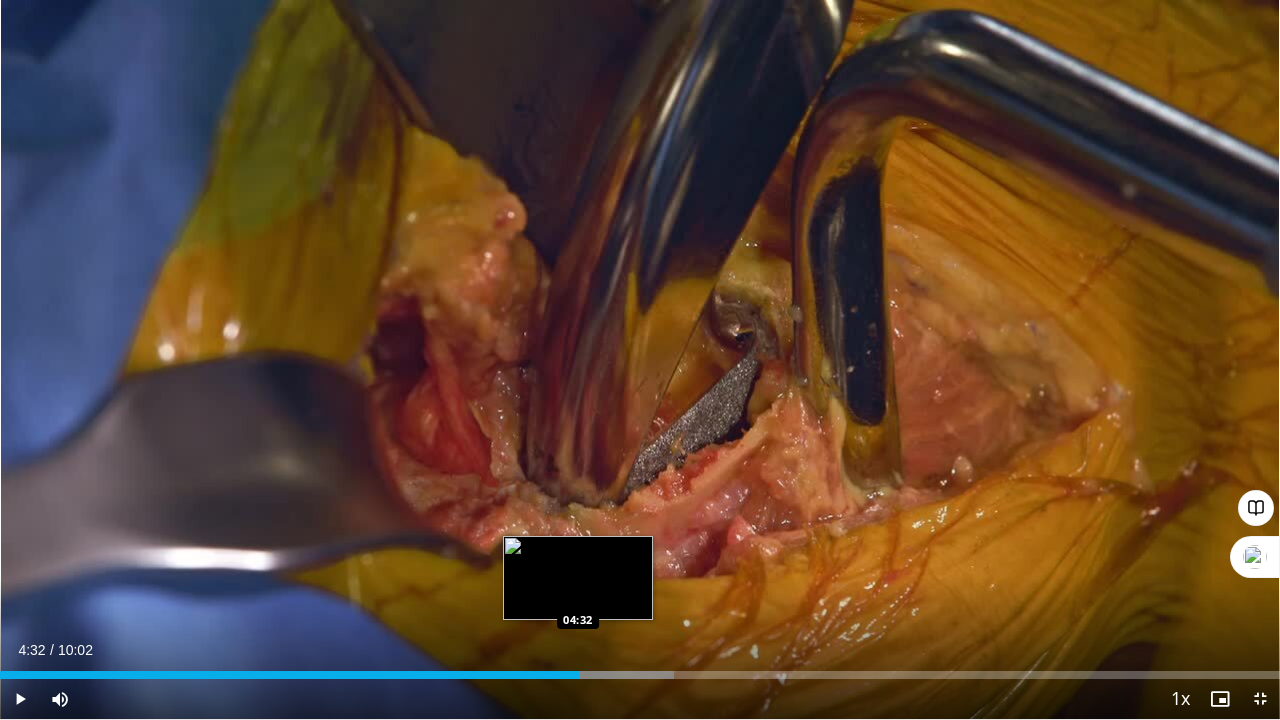 click on "Loaded :  52.68% 04:32 04:32" at bounding box center [640, 675] 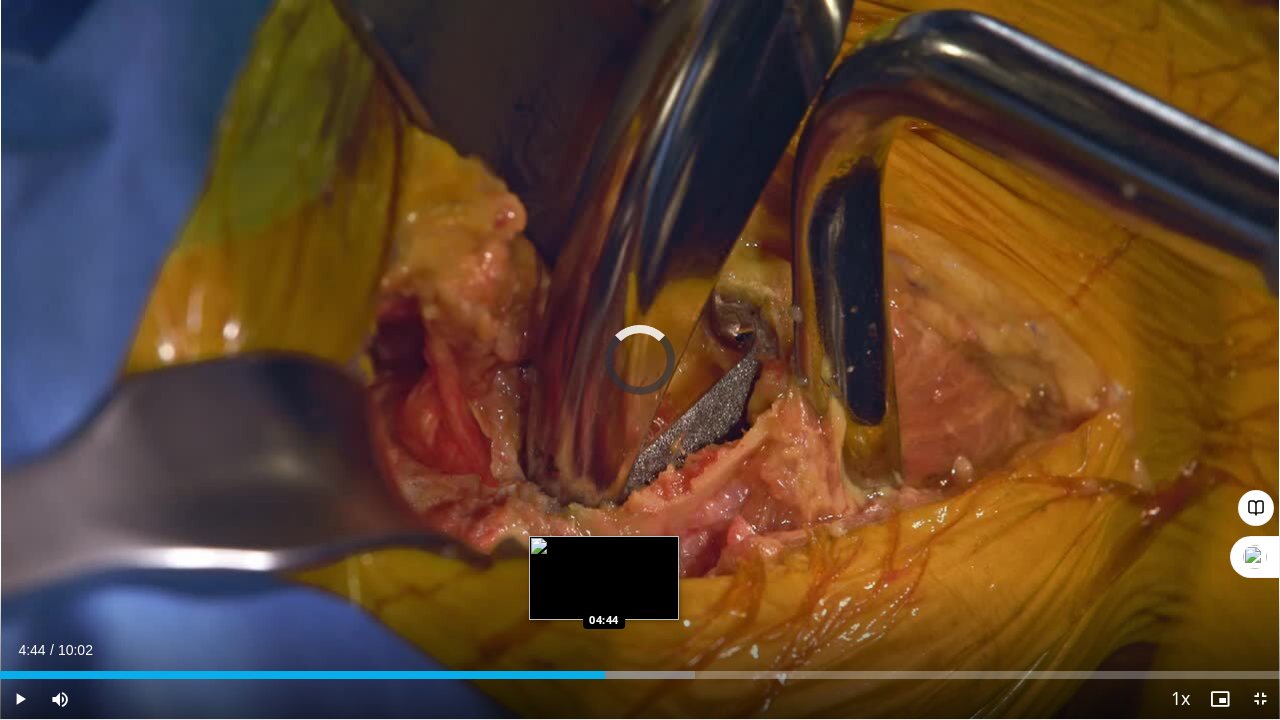 click on "Loaded :  54.33% 04:32 04:44" at bounding box center (640, 675) 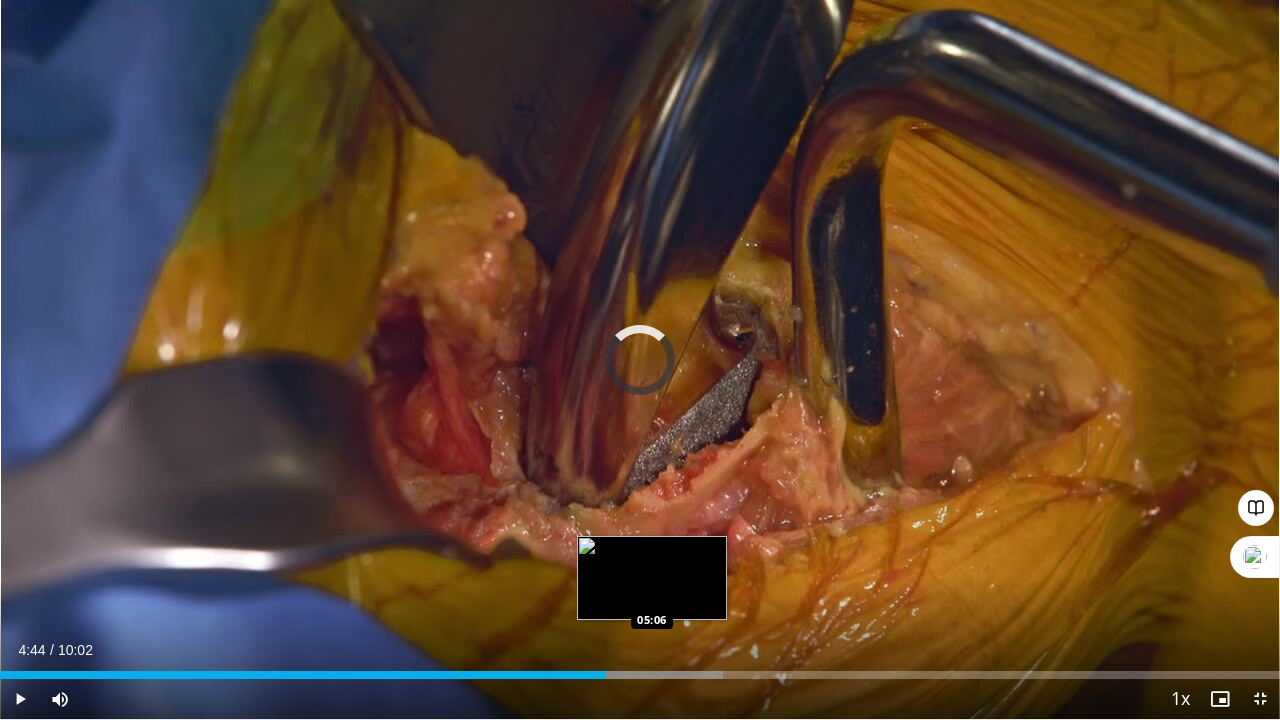click on "Loaded :  56.50% 04:45 05:06" at bounding box center (640, 675) 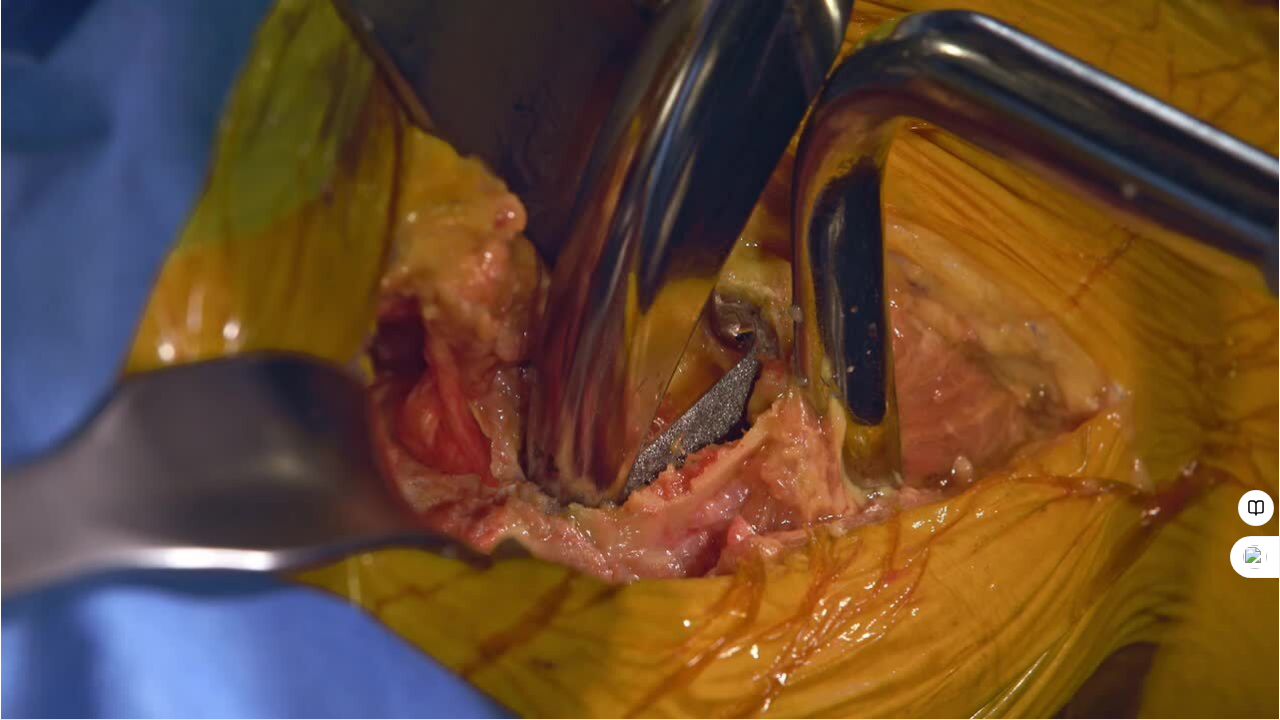 click on "Loaded :  59.82% 05:07 05:06" at bounding box center (640, 709) 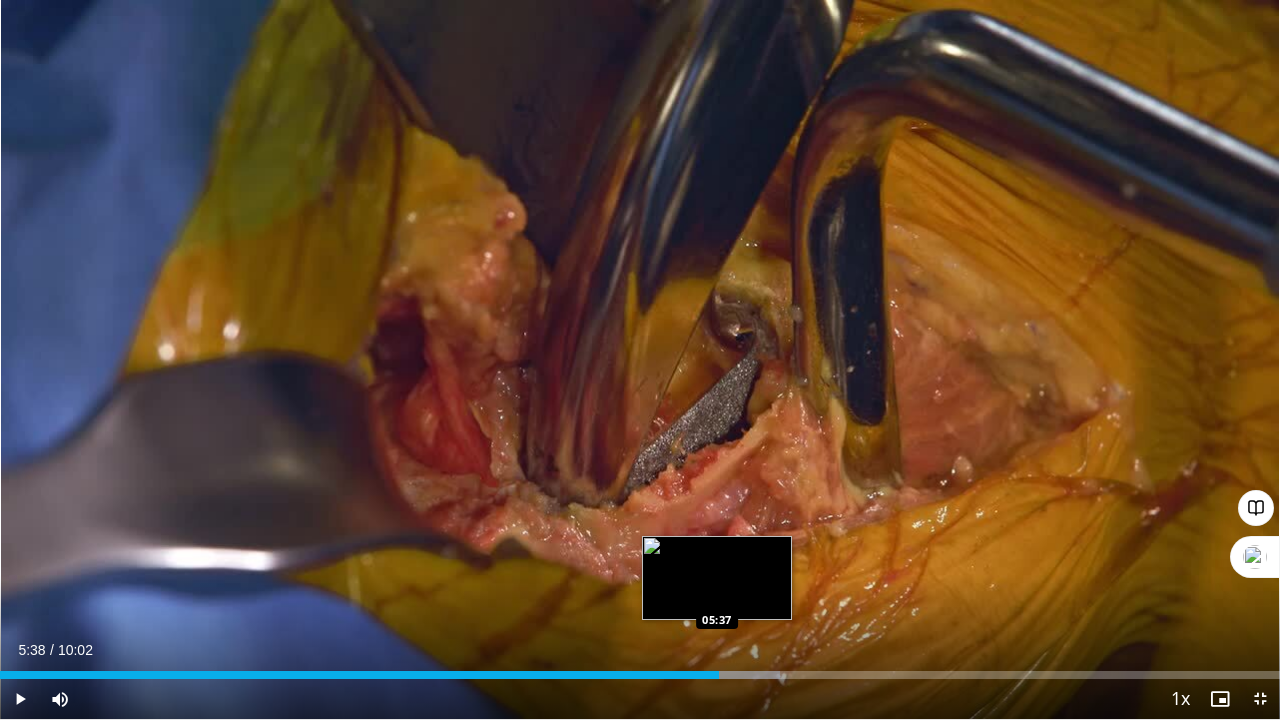 click on "Loaded :  60.92% 05:19 05:37" at bounding box center [640, 669] 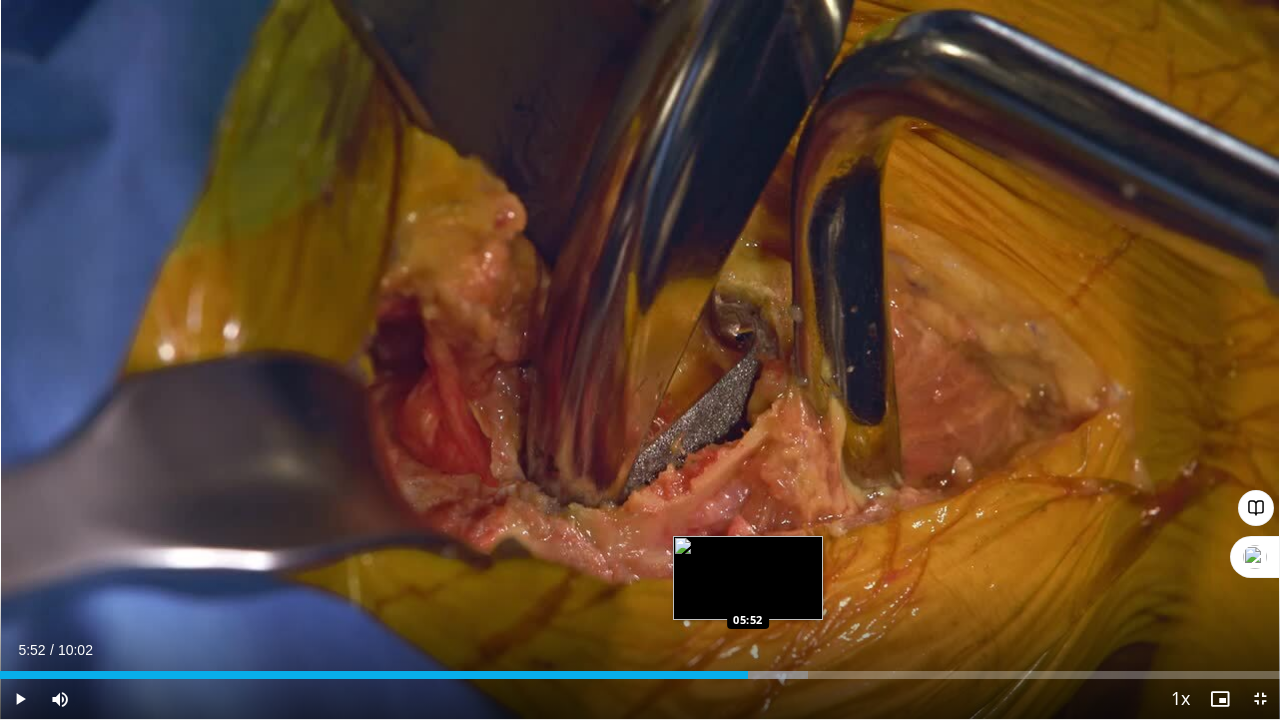 click on "Loaded :  63.14% 05:52 05:52" at bounding box center [640, 669] 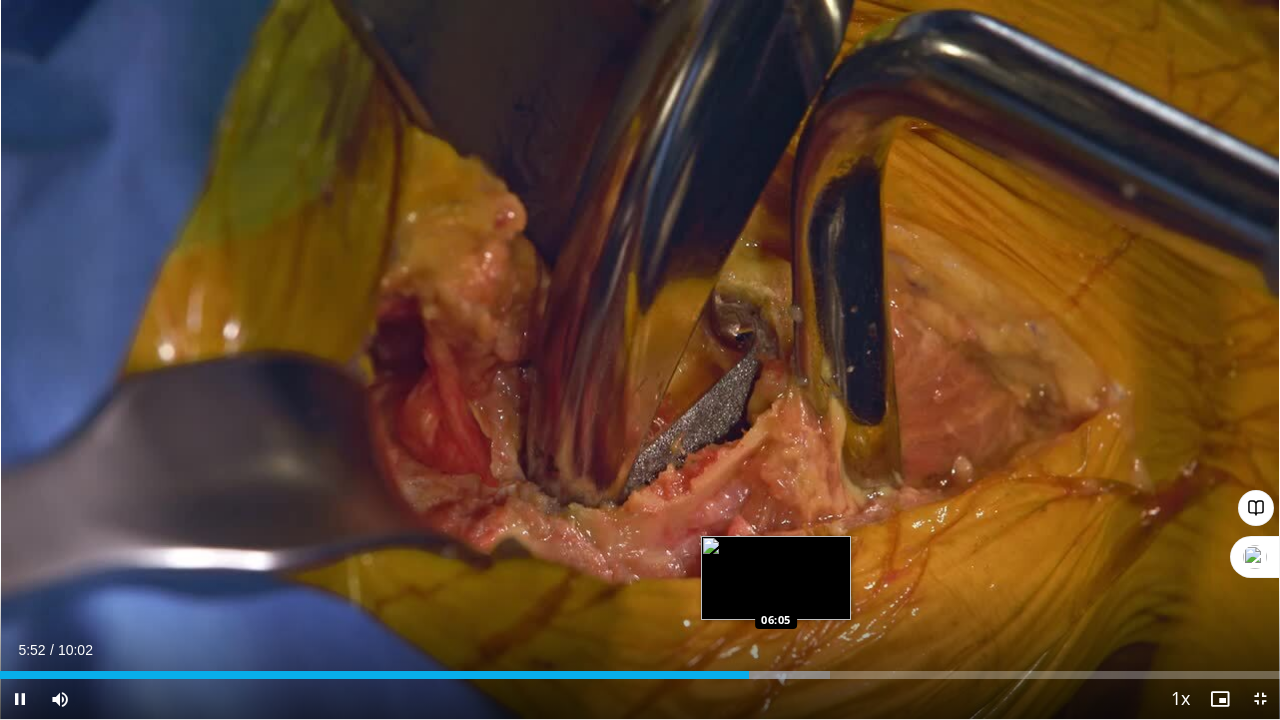 click on "Loaded :  64.81% 05:52 06:05" at bounding box center [640, 669] 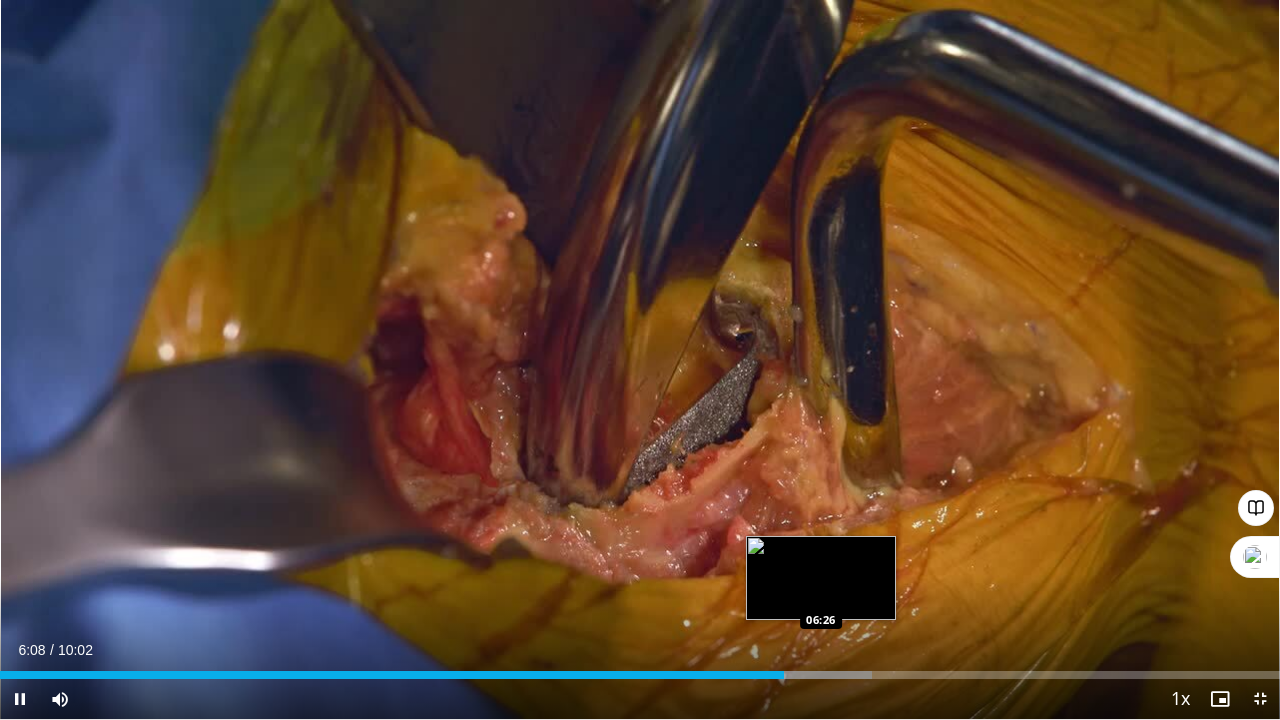 click on "Loaded :  68.13% 06:09 06:26" at bounding box center (640, 669) 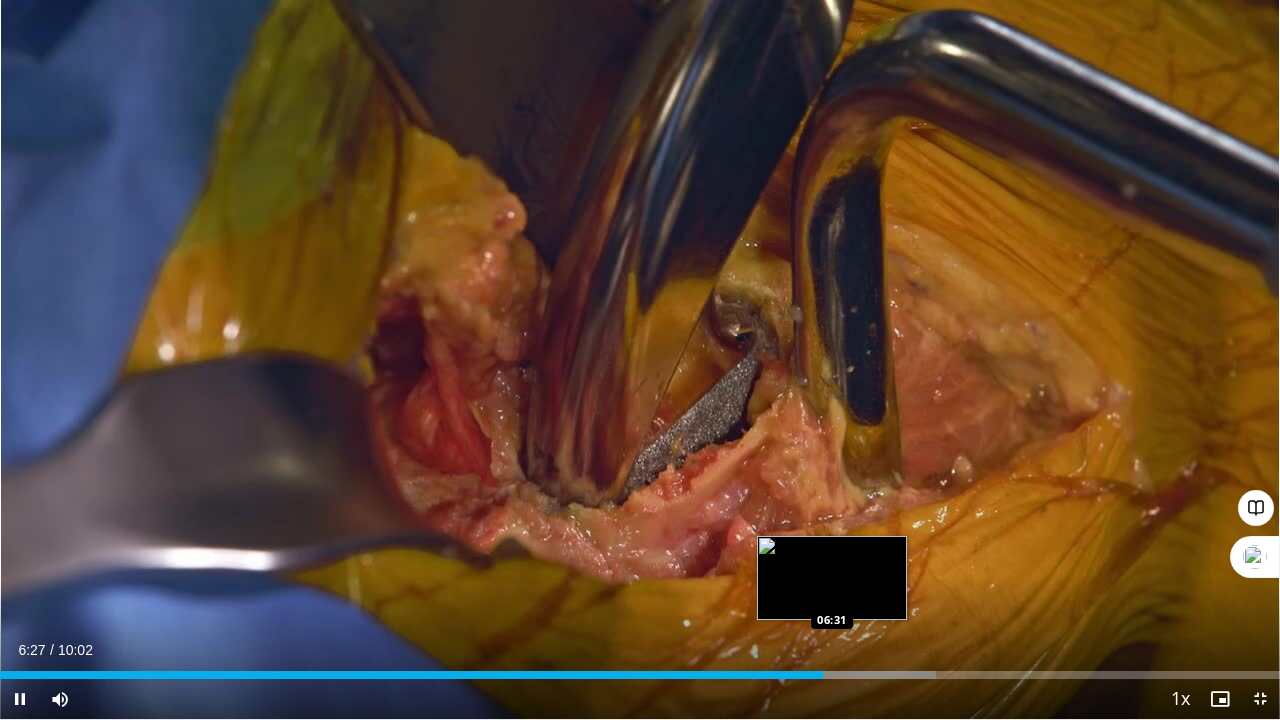 click on "Loaded :  73.12% 06:27 06:31" at bounding box center [640, 669] 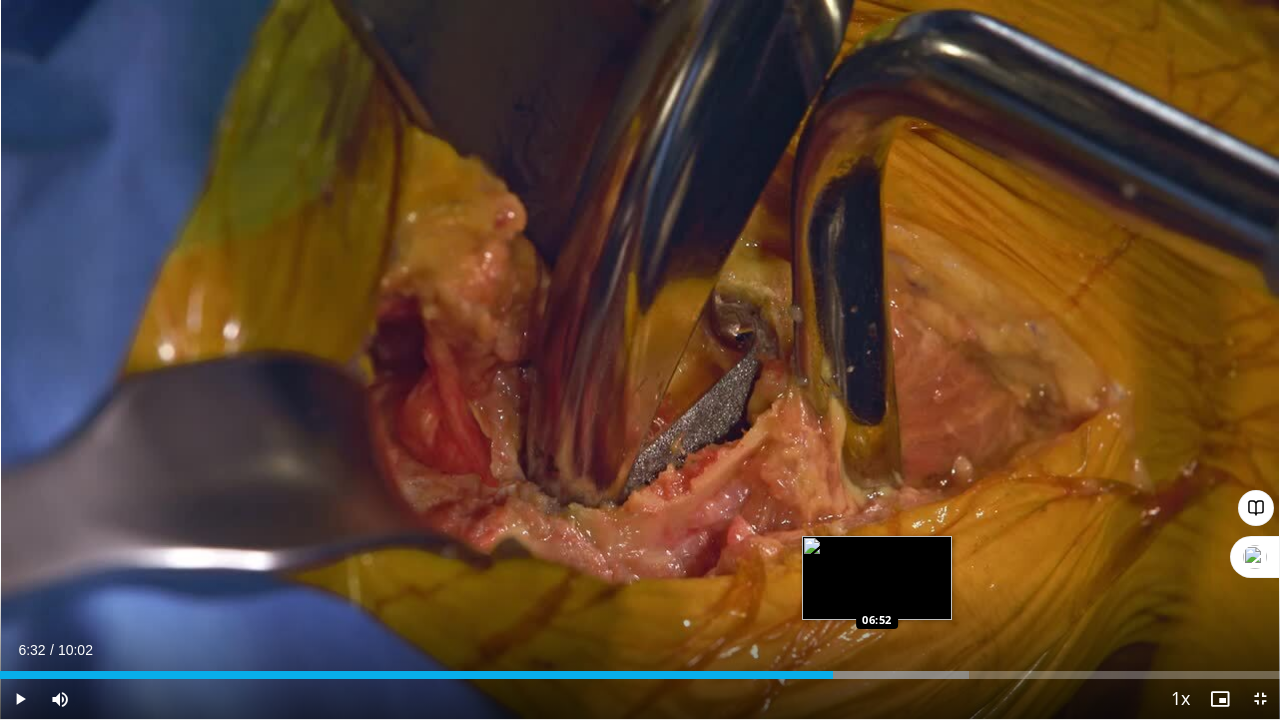 click at bounding box center [870, 675] 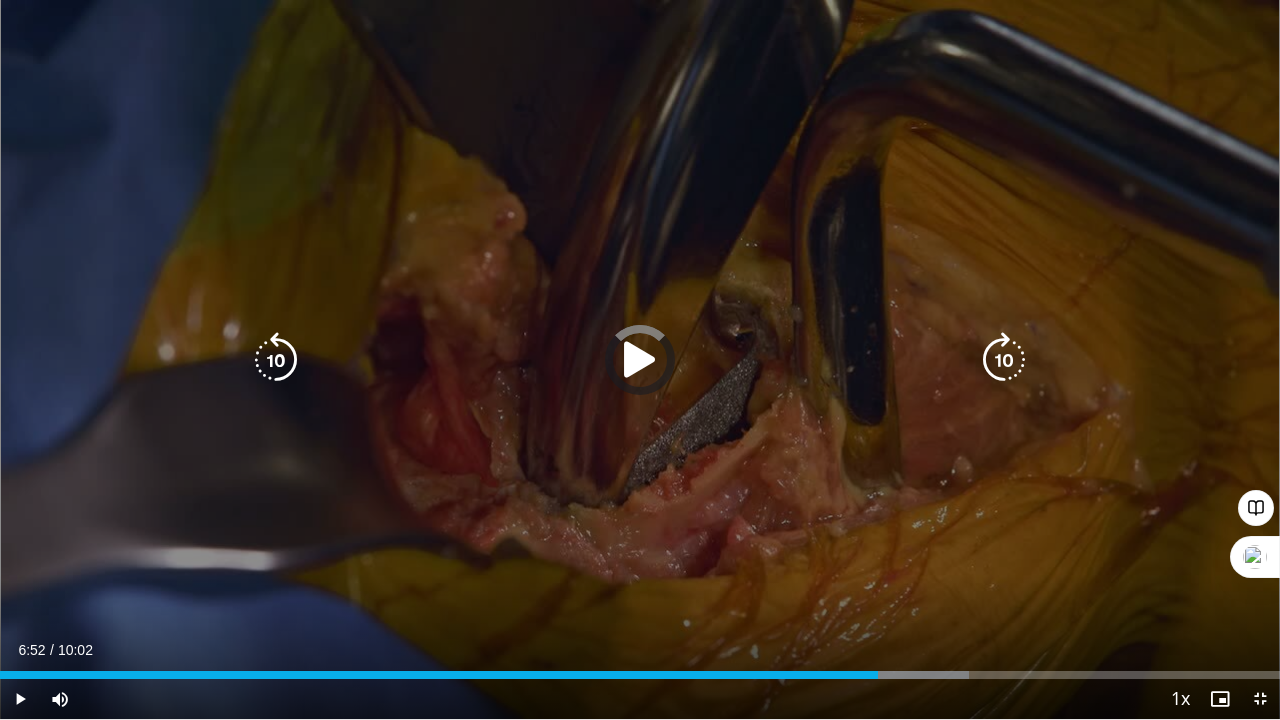 click on "Loaded :  75.74% 06:53 07:10" at bounding box center [640, 669] 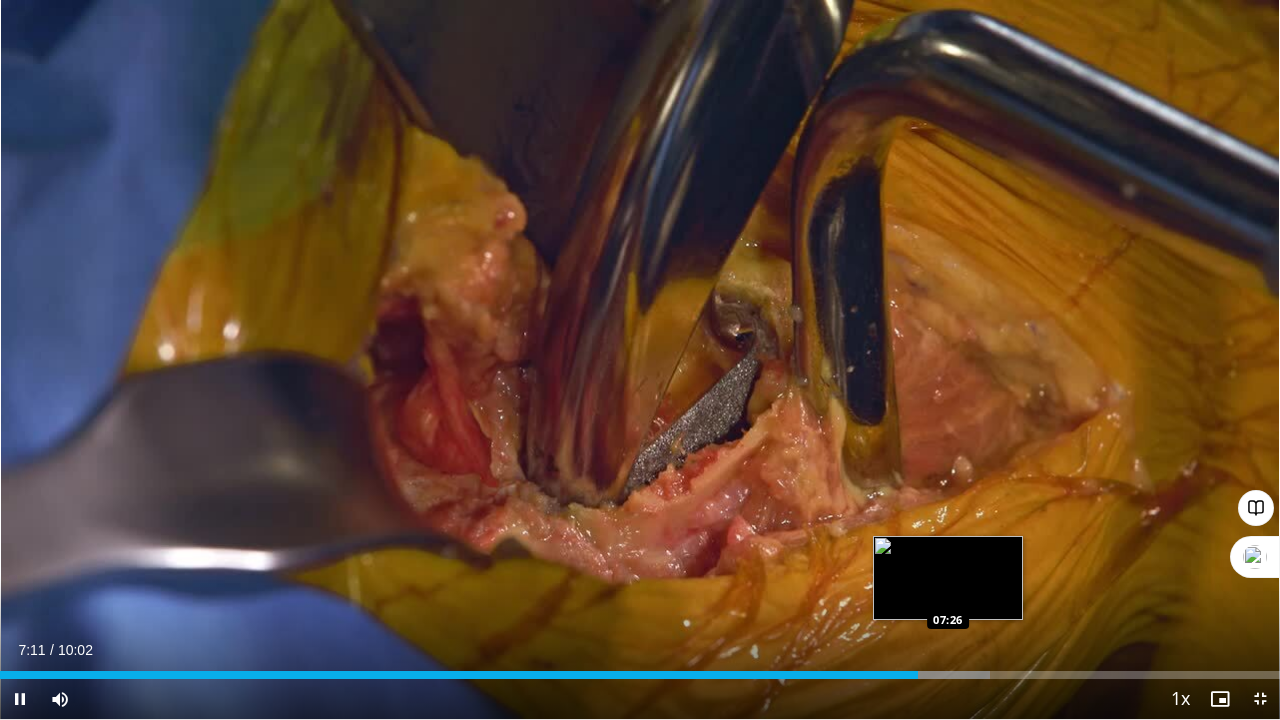 click on "Loaded :  77.38% 07:11 07:26" at bounding box center [640, 669] 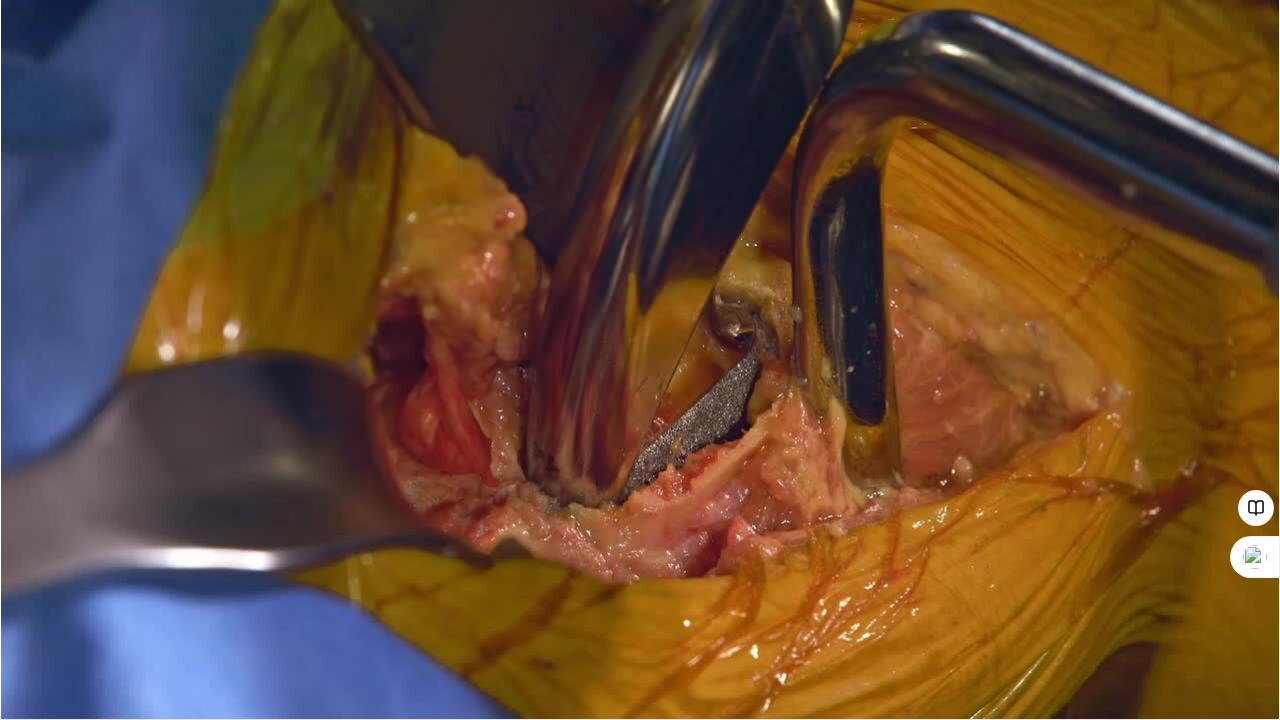 click on "Loaded :  79.76% 07:26 07:26" at bounding box center [640, 709] 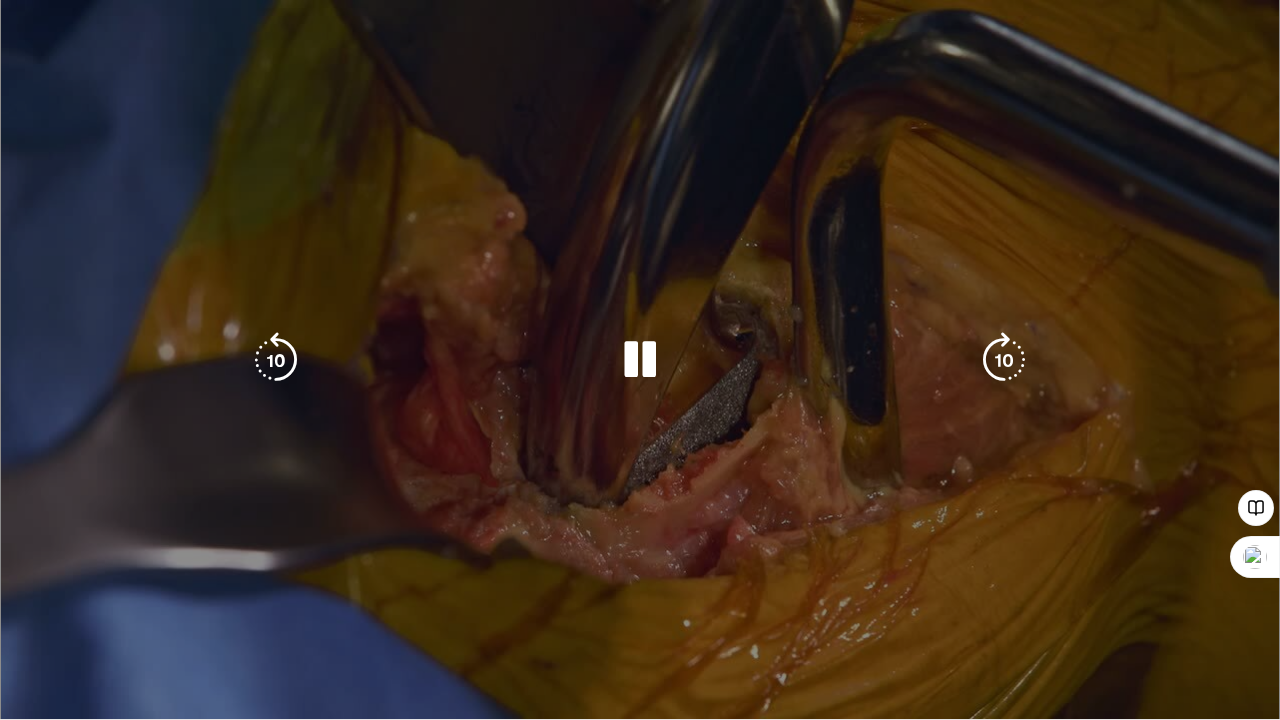 click on "**********" at bounding box center (640, 360) 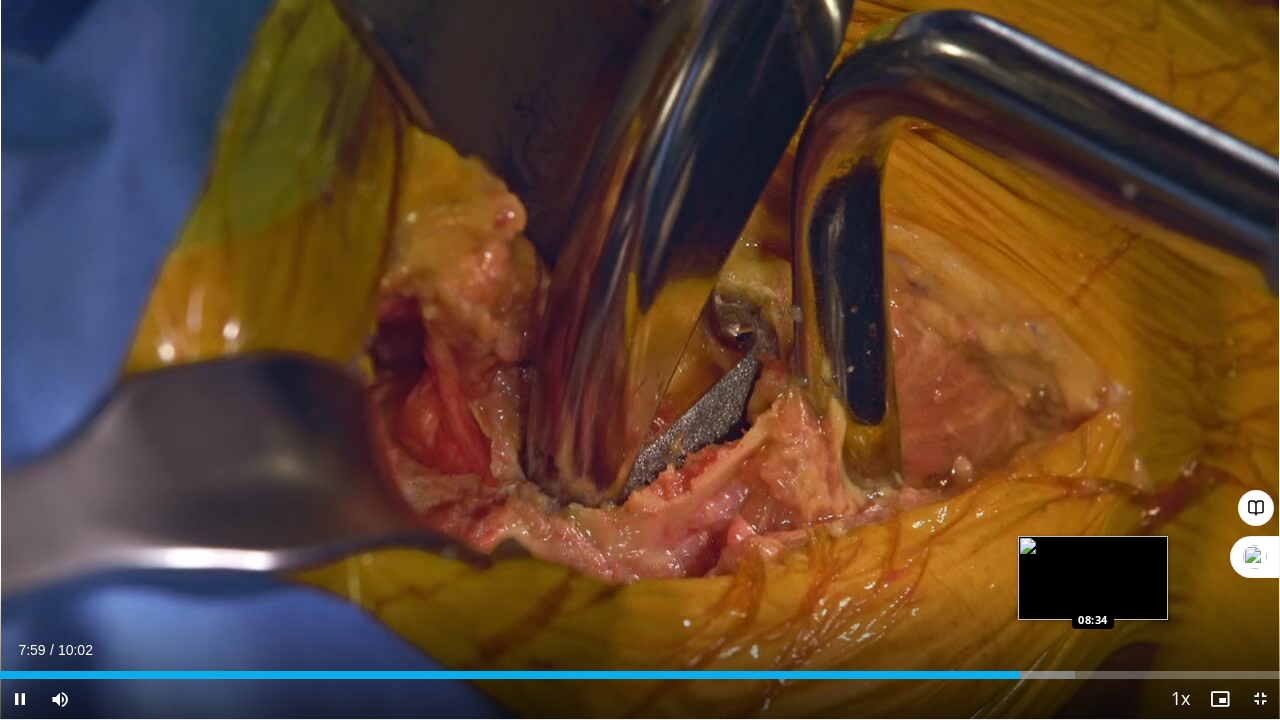 click on "Loaded :  83.97% 08:00 08:34" at bounding box center (640, 675) 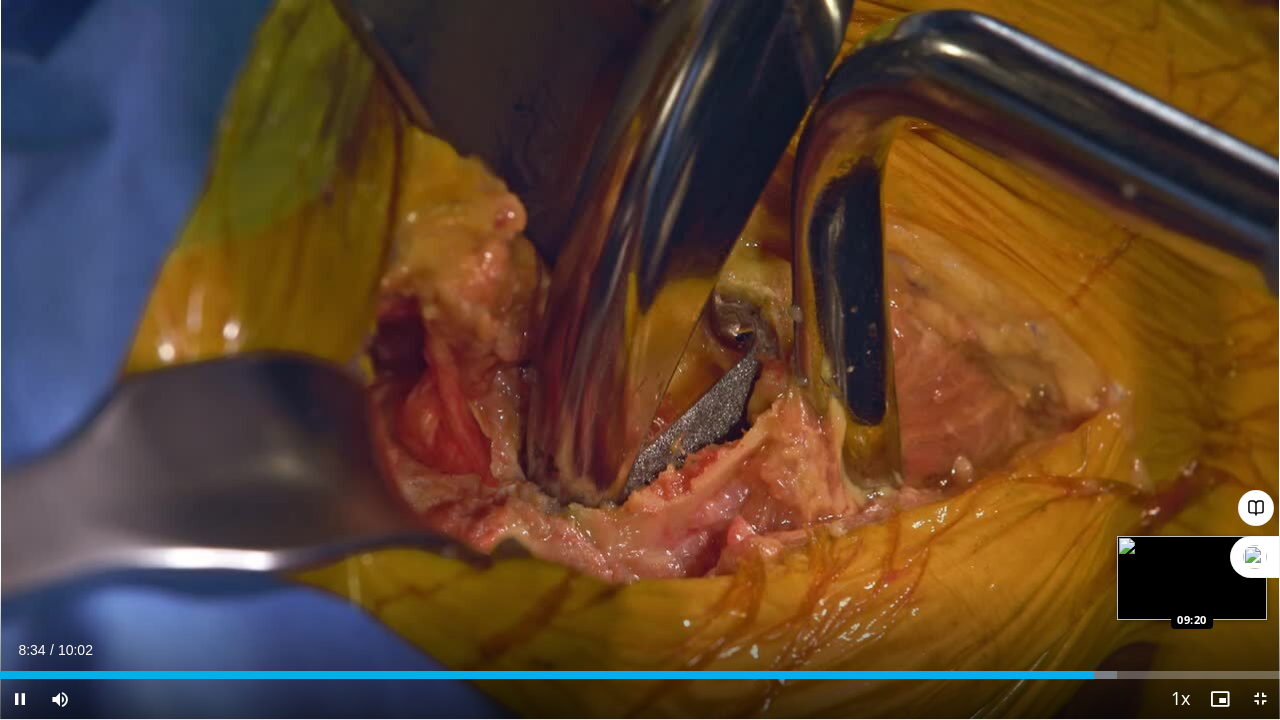 click on "Loaded :  87.26% 08:34 09:20" at bounding box center [640, 675] 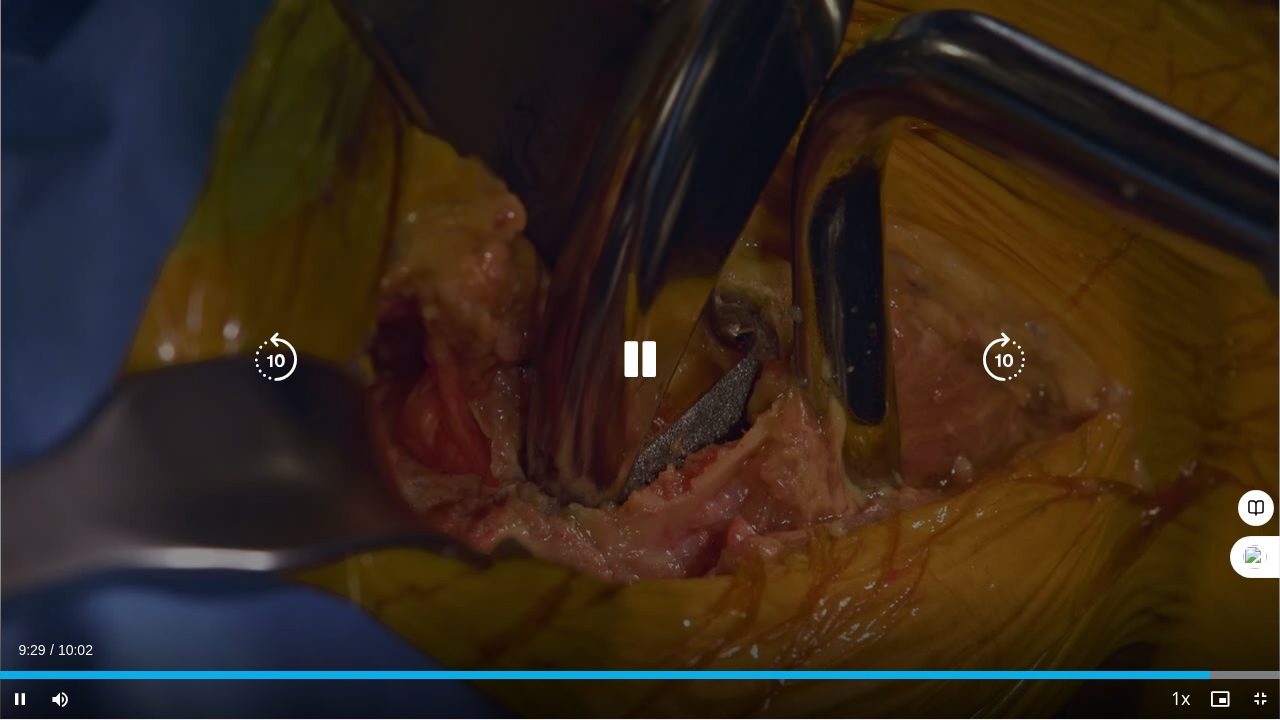 click on "Loaded :  100.00% 09:29 09:47" at bounding box center [640, 669] 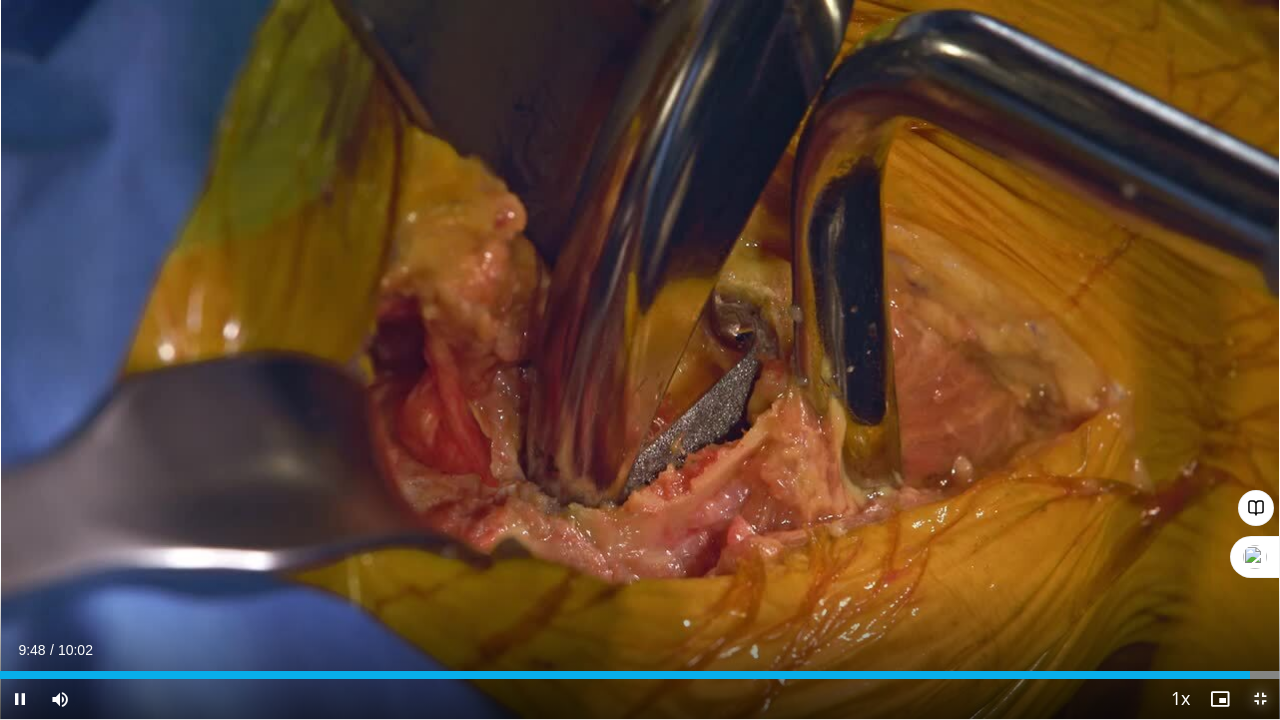 click at bounding box center (1260, 699) 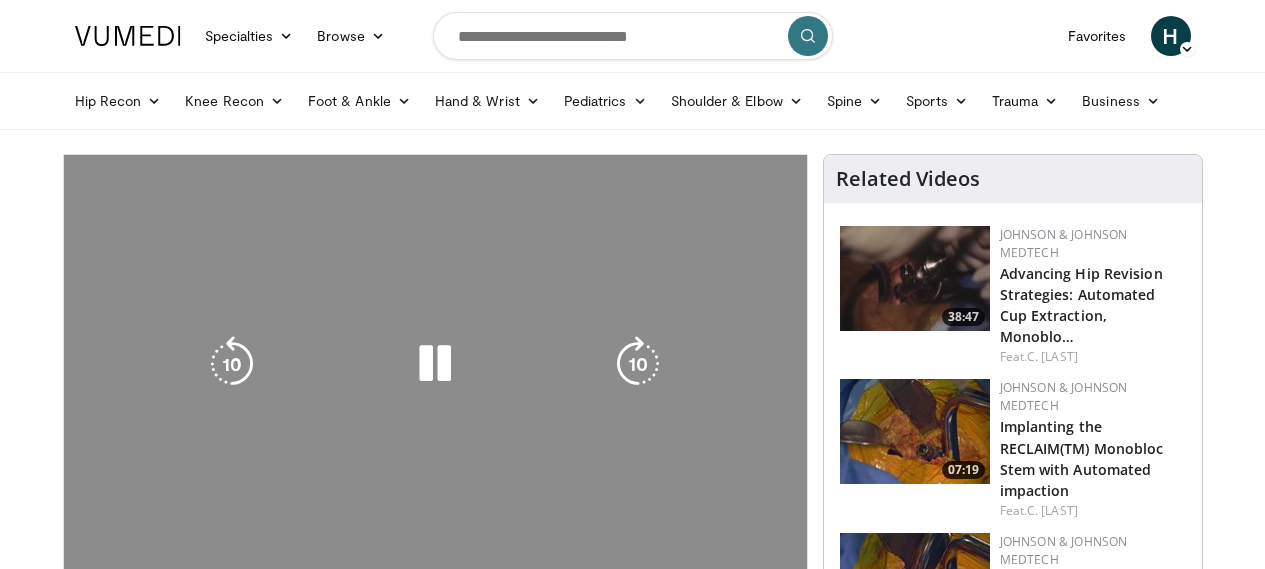 scroll, scrollTop: 0, scrollLeft: 0, axis: both 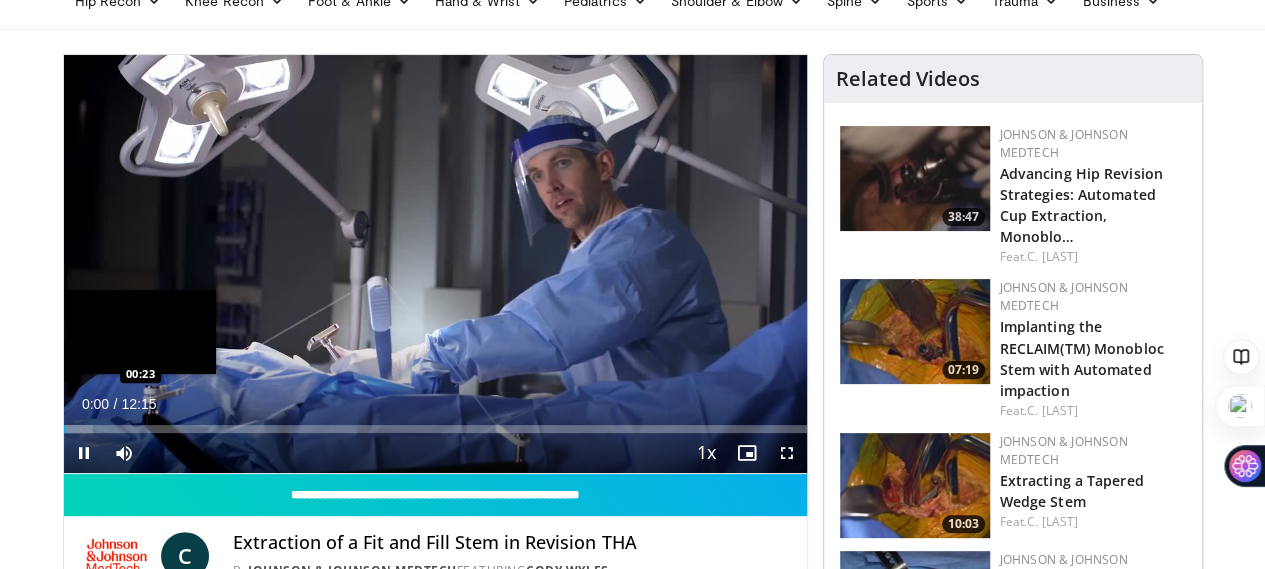 click on "Loaded :  4.03% 00:00 00:23" at bounding box center (435, 423) 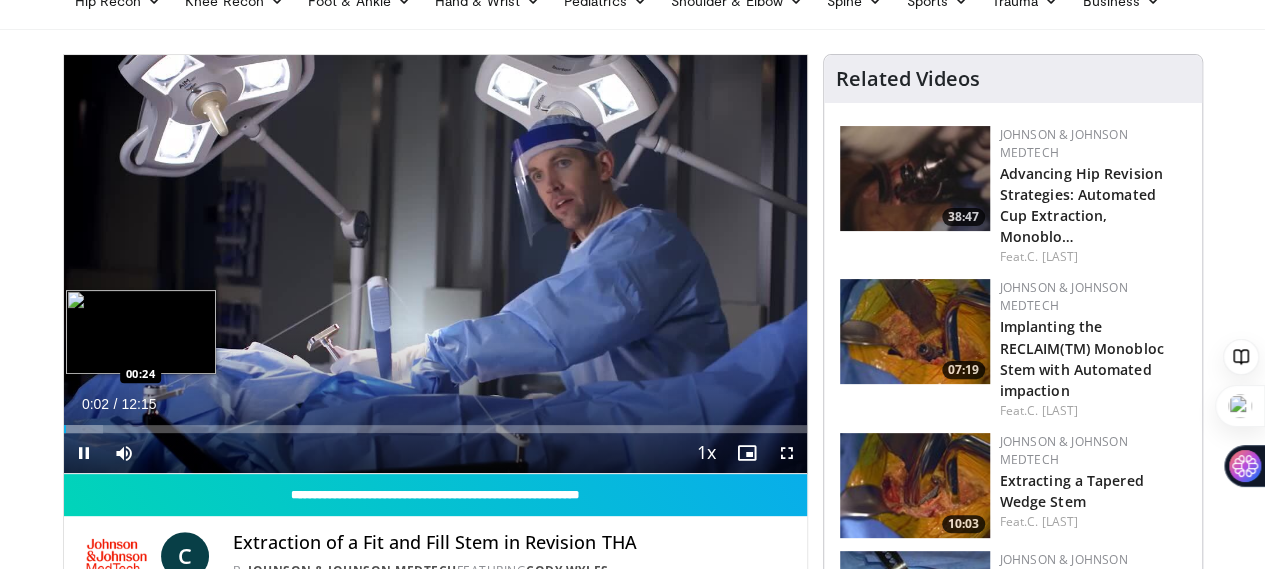 click on "Loaded :  5.38% 00:02 00:24" at bounding box center (435, 423) 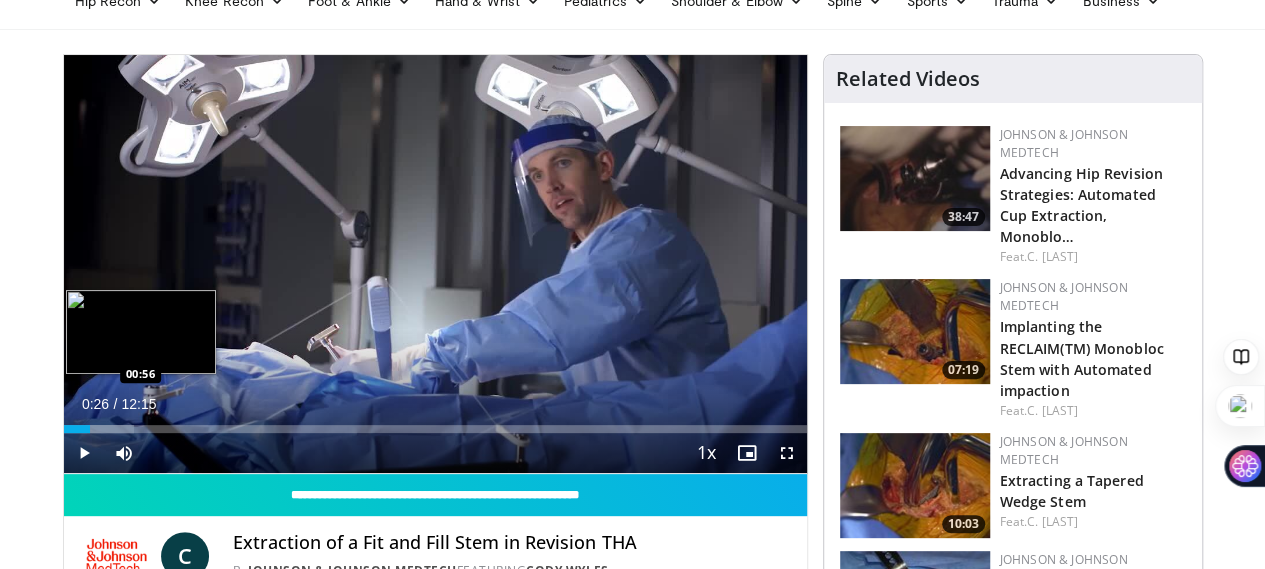 click on "Loaded :  9.52% 00:26 00:56" at bounding box center (435, 429) 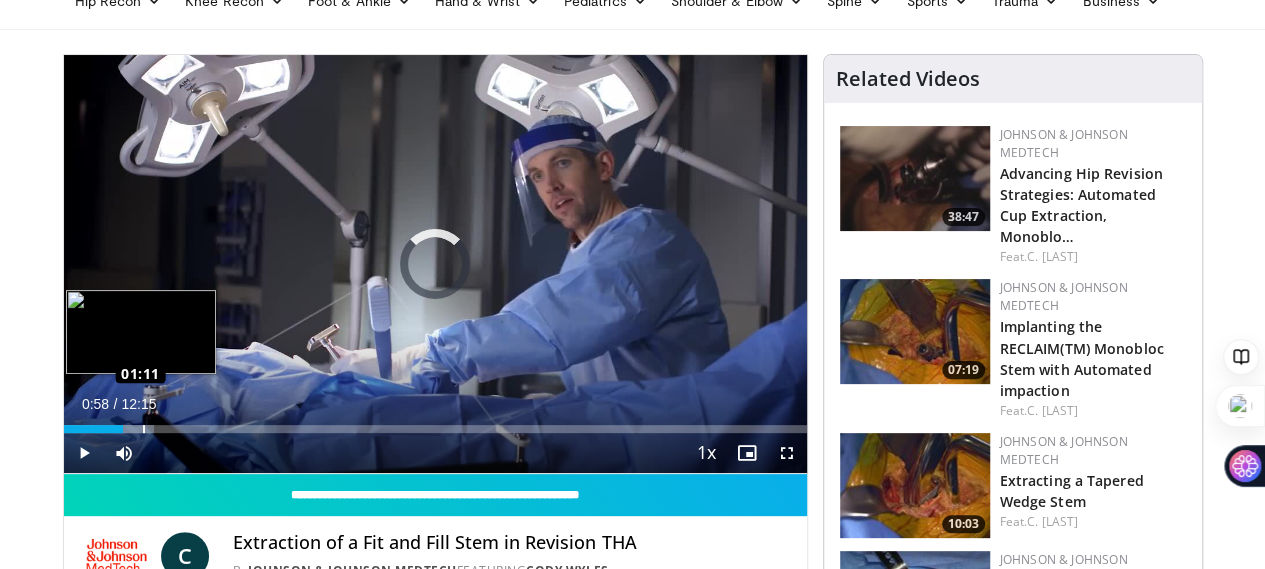 click on "Loaded :  12.24% 01:10 01:11" at bounding box center [435, 429] 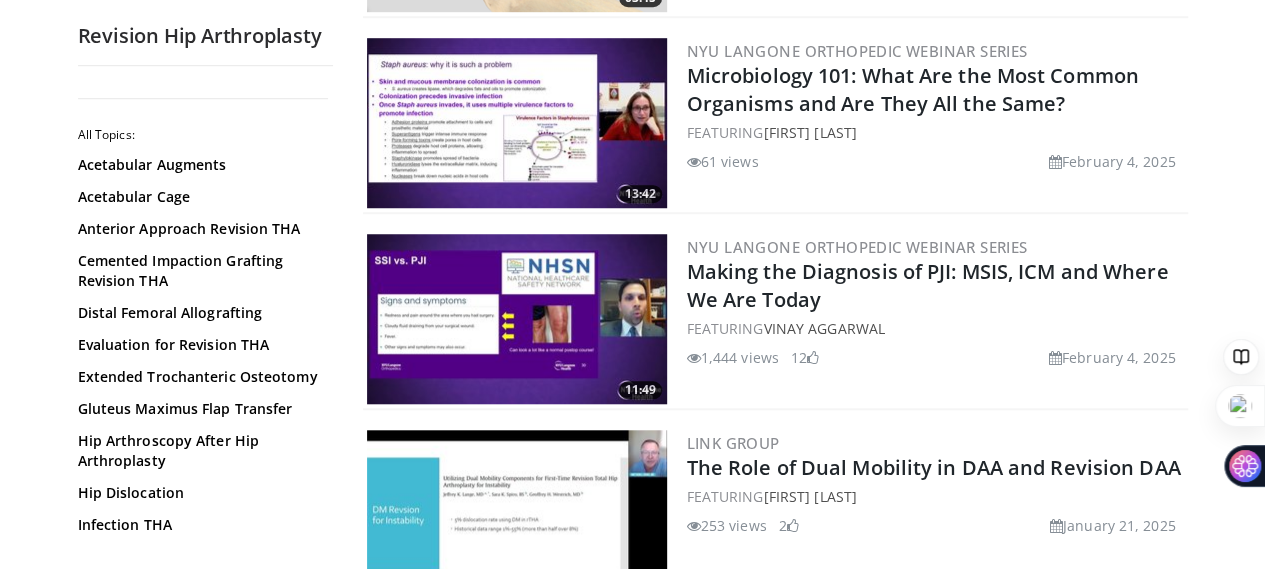 scroll, scrollTop: 4700, scrollLeft: 0, axis: vertical 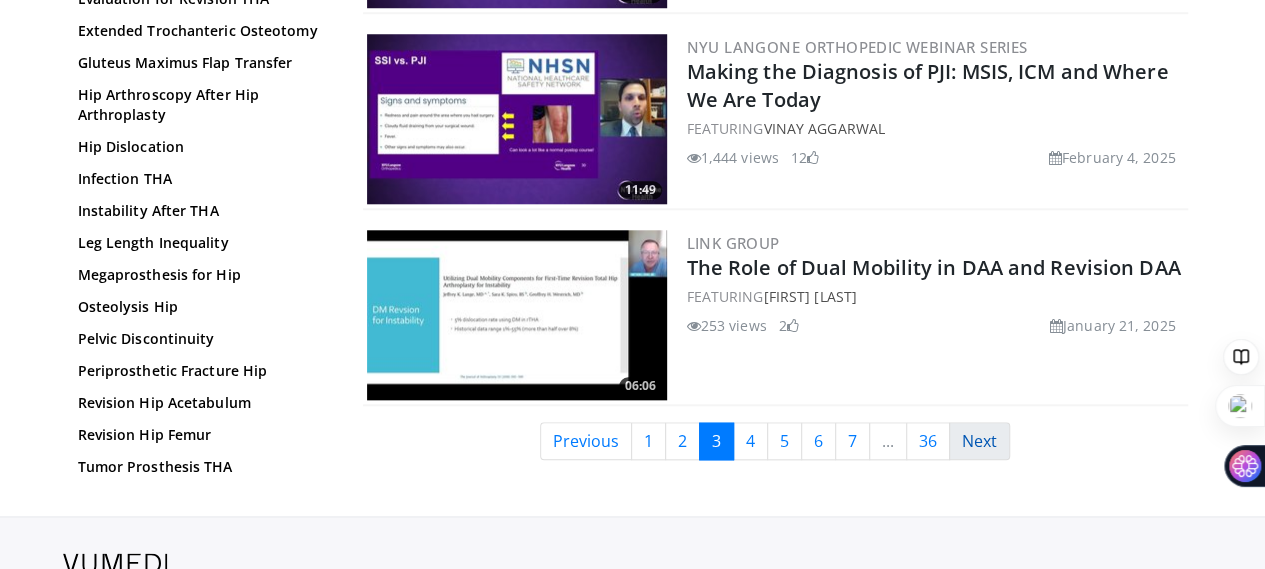 click on "Next" at bounding box center [979, 441] 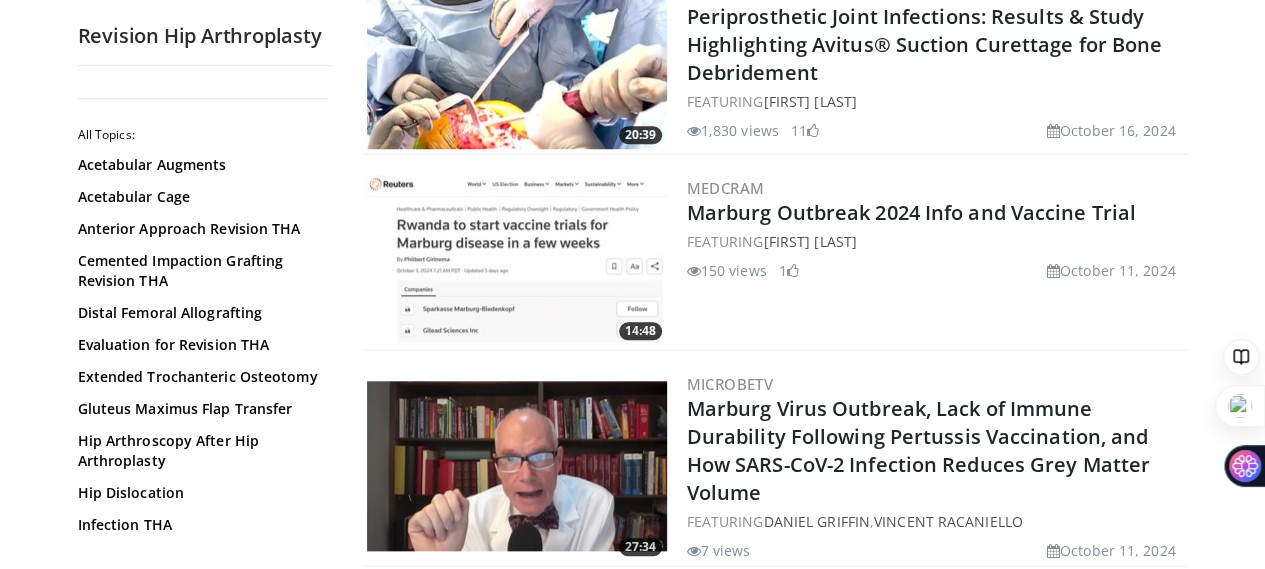scroll, scrollTop: 4600, scrollLeft: 0, axis: vertical 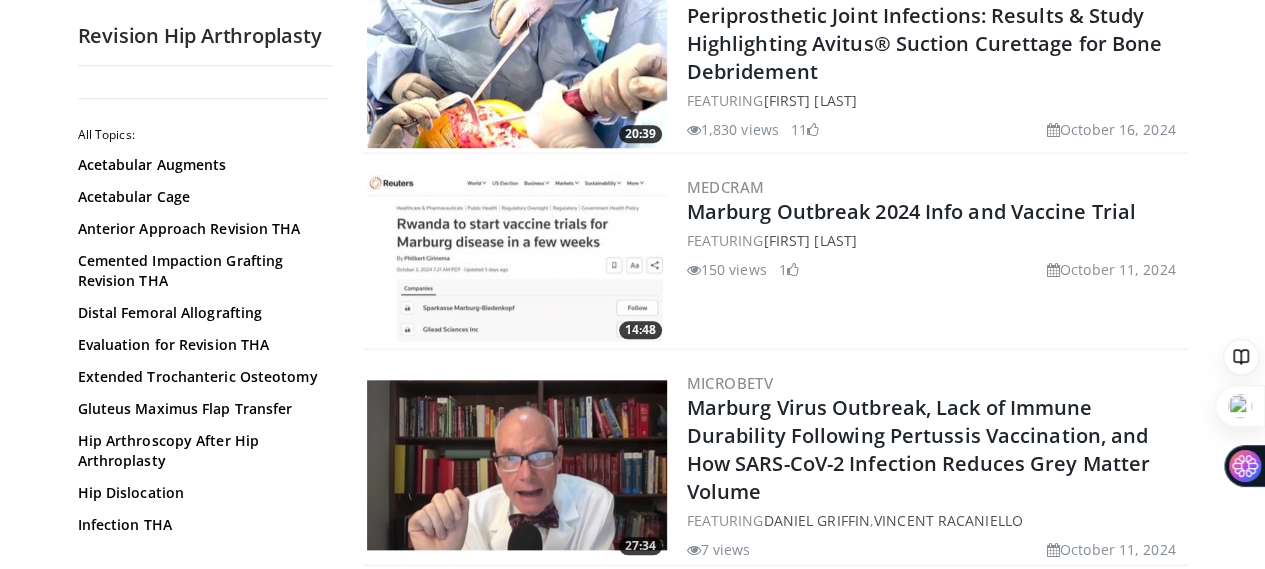 click on "Next" at bounding box center (996, 601) 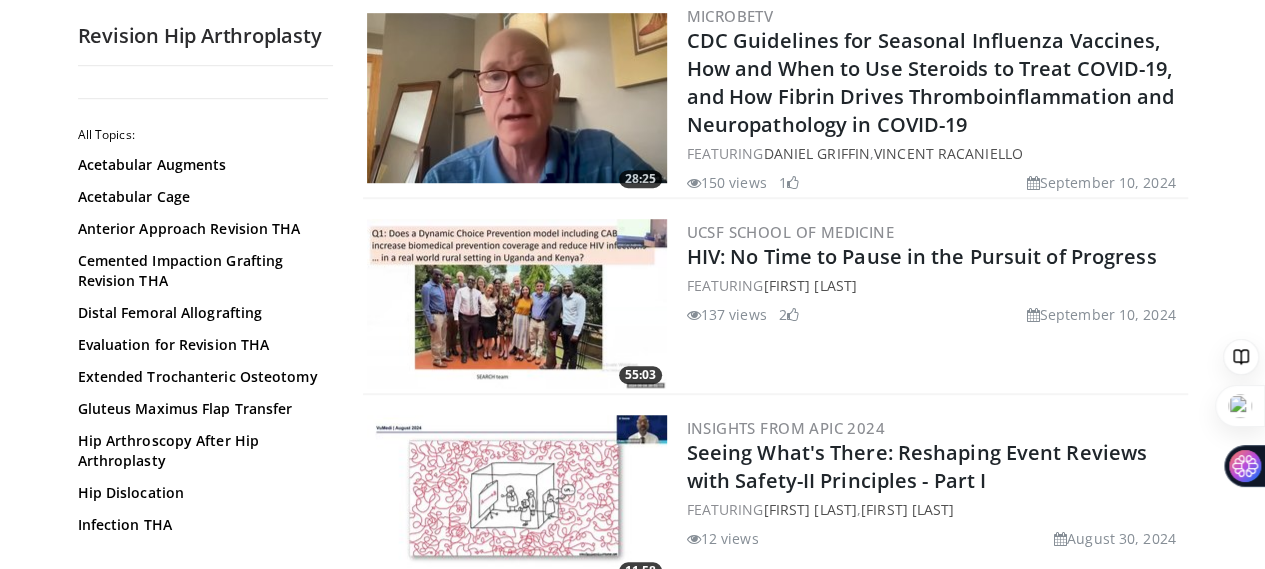 scroll, scrollTop: 4800, scrollLeft: 0, axis: vertical 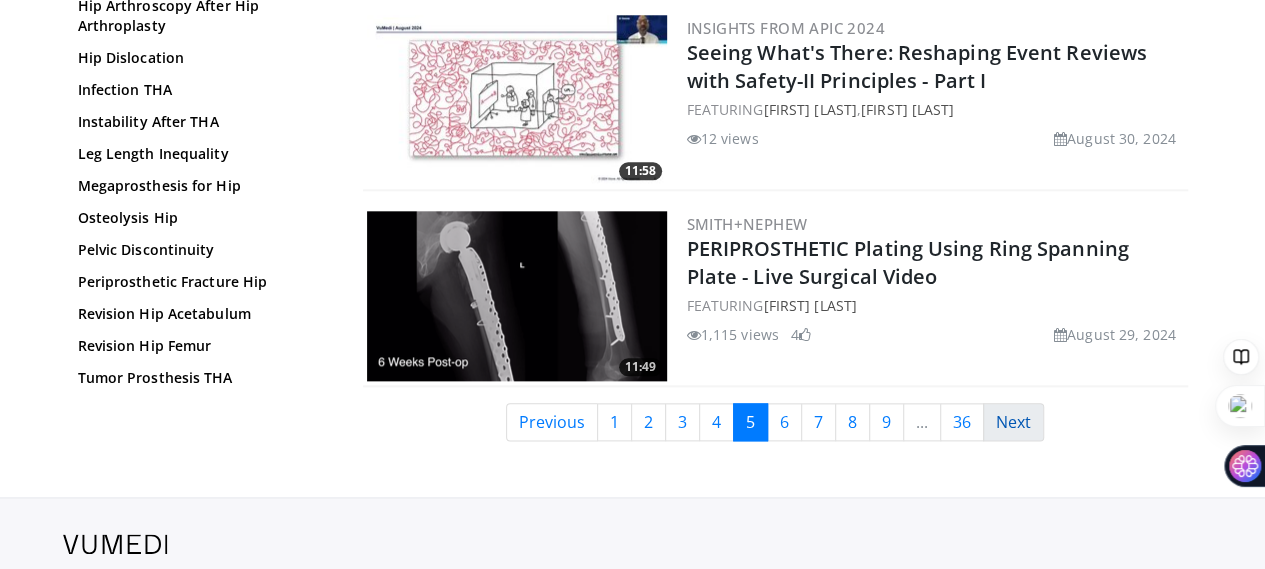 click on "Next" at bounding box center [1013, 422] 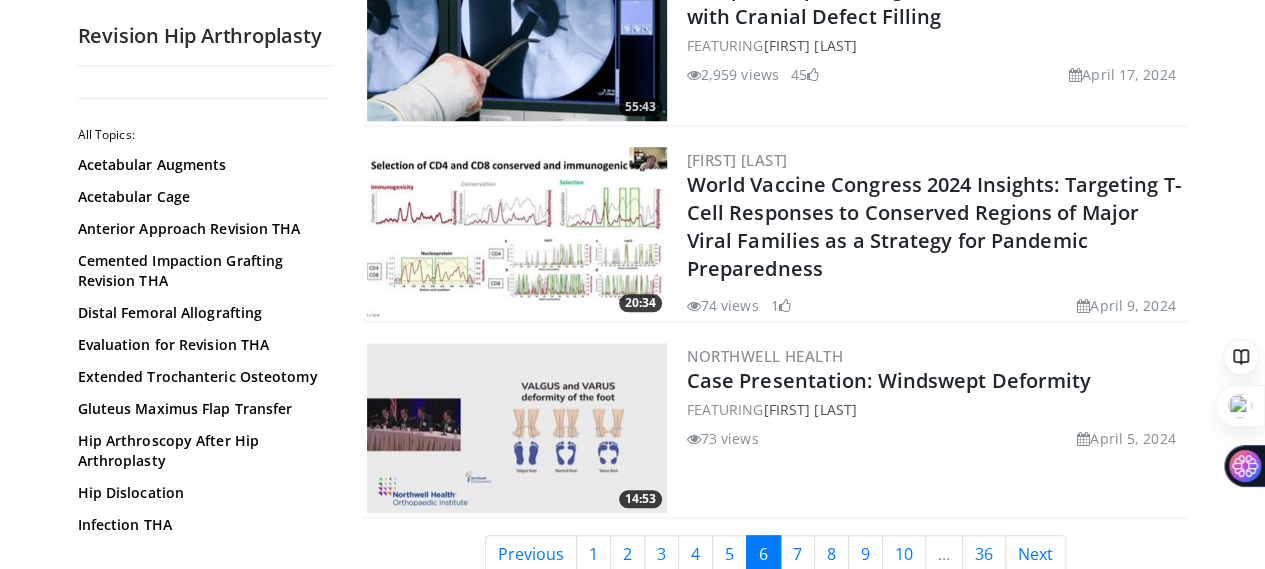 scroll, scrollTop: 4700, scrollLeft: 0, axis: vertical 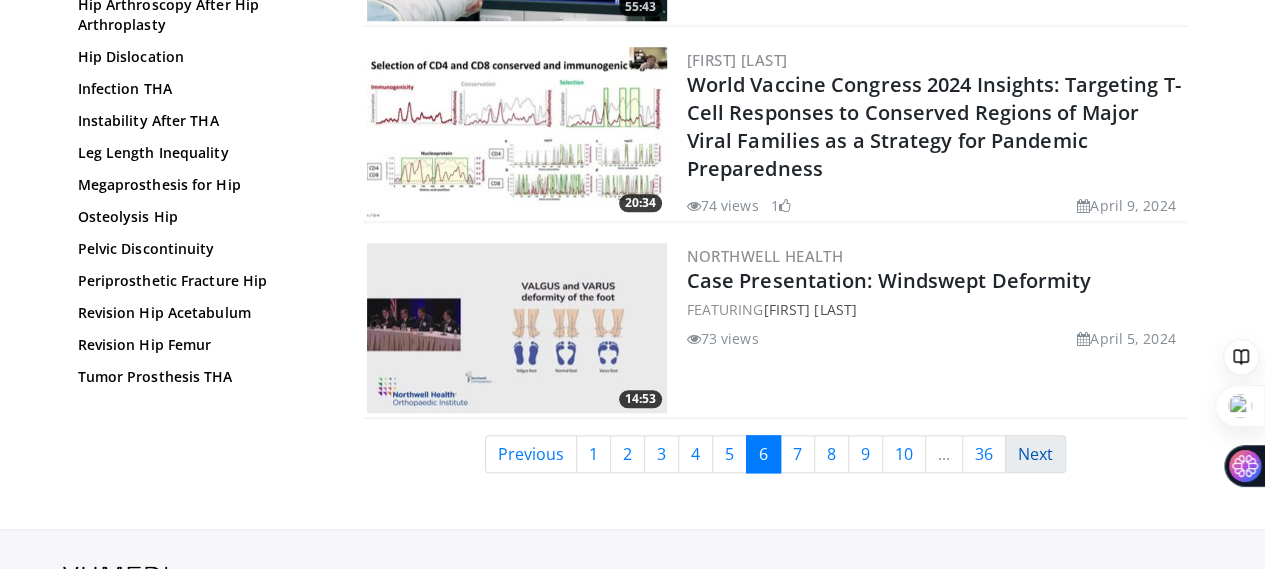 click on "Next" at bounding box center (1035, 454) 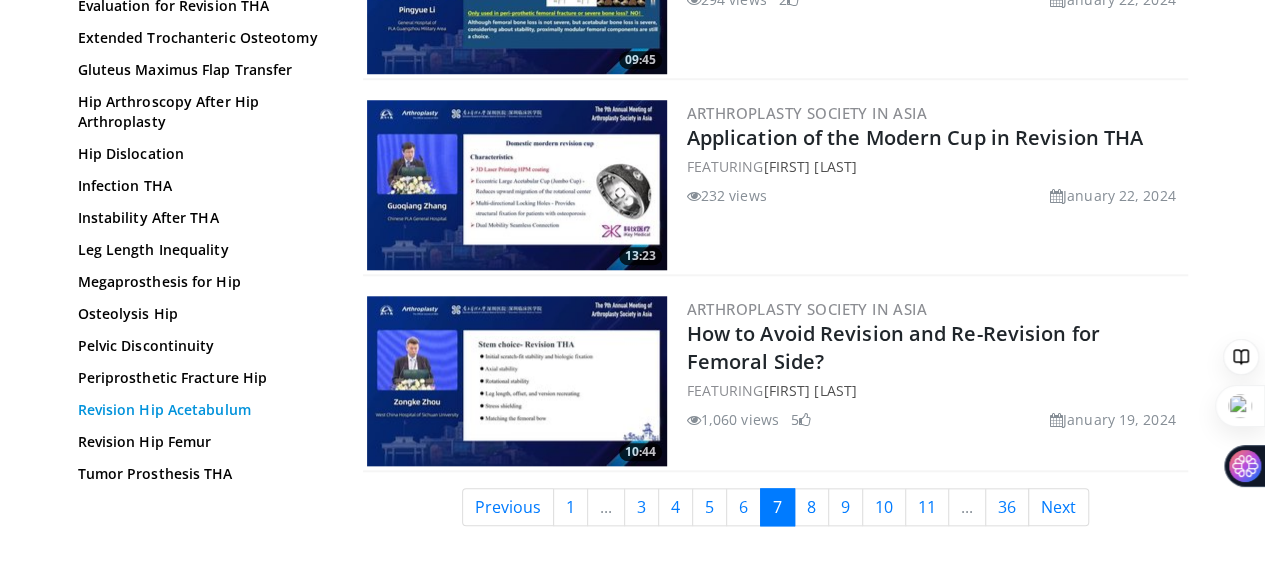scroll, scrollTop: 4500, scrollLeft: 0, axis: vertical 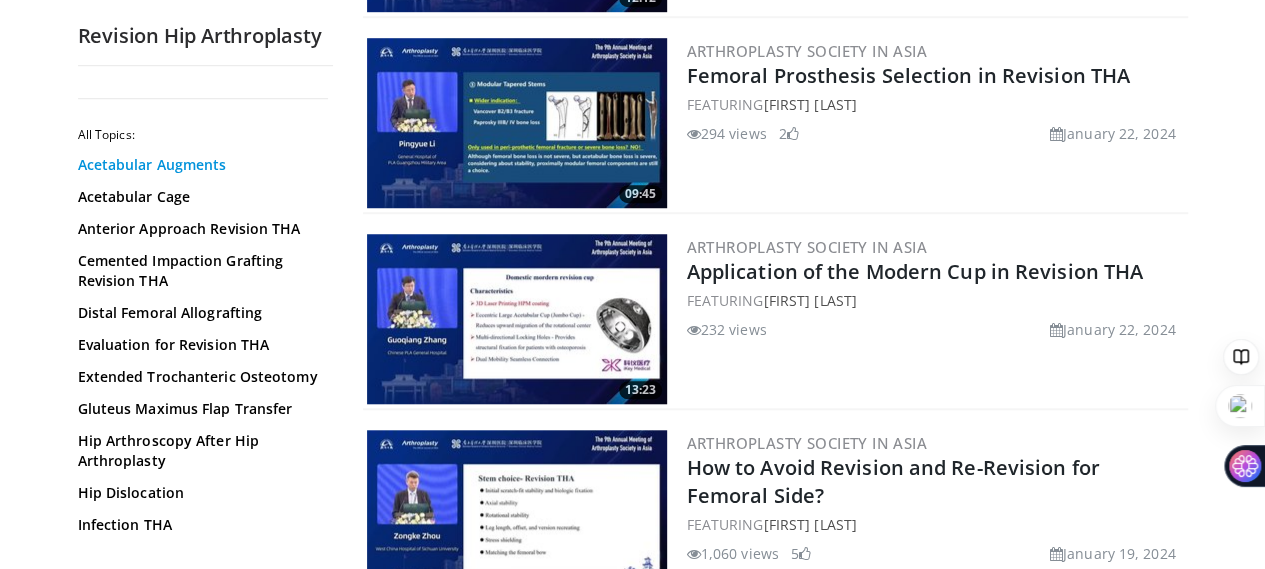 click on "Acetabular Augments" at bounding box center [200, 165] 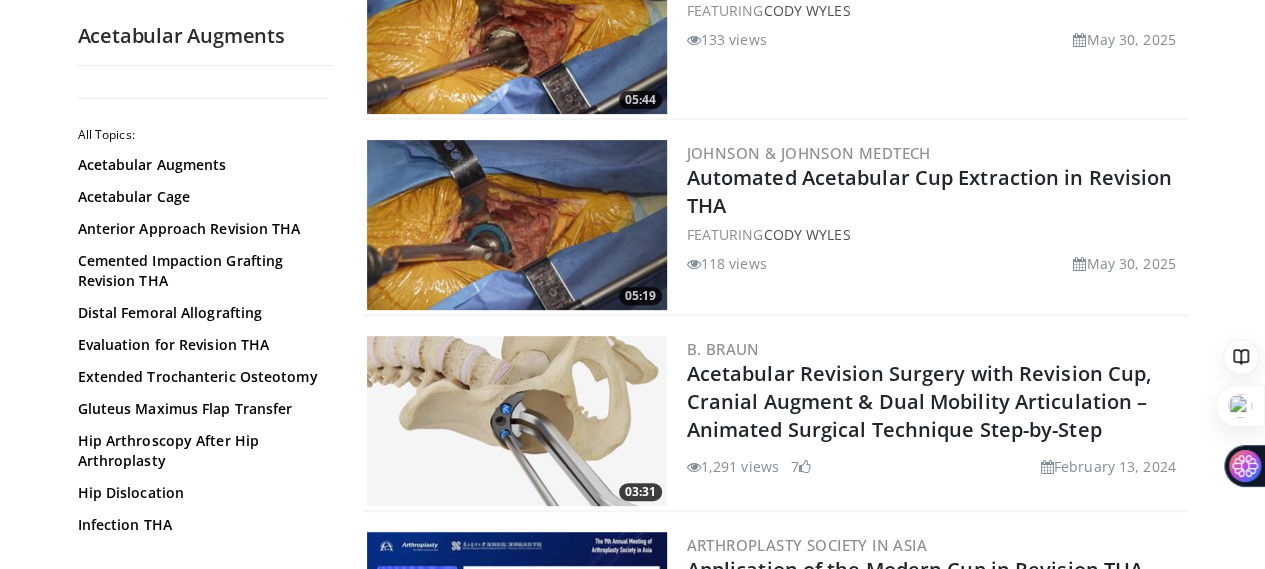 scroll, scrollTop: 300, scrollLeft: 0, axis: vertical 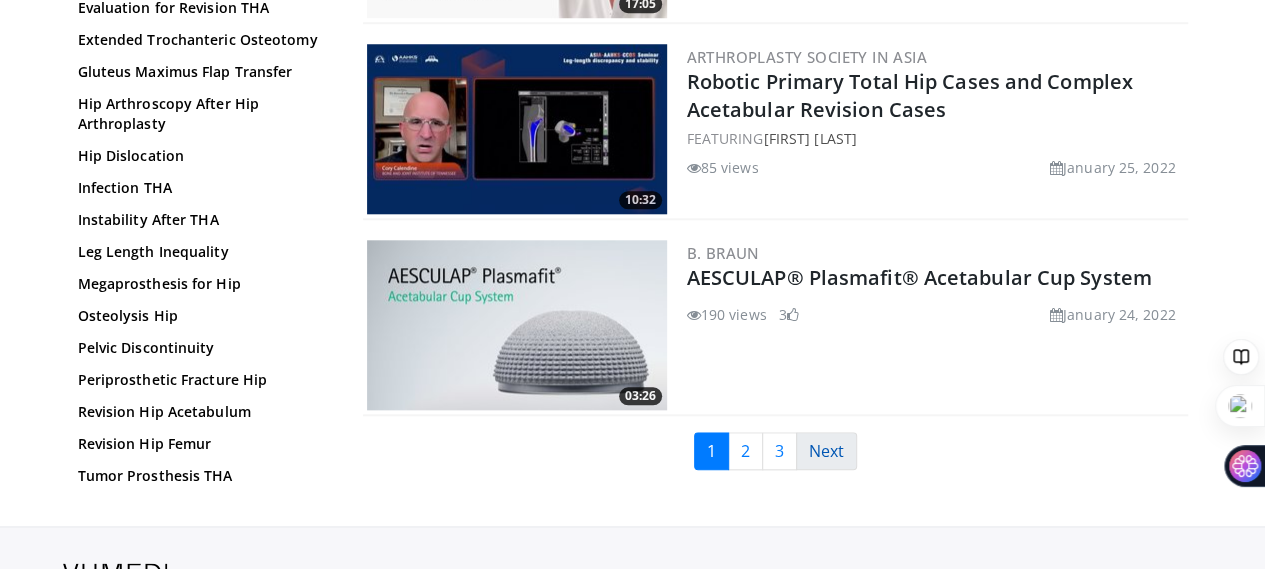 click on "Next" at bounding box center [826, 451] 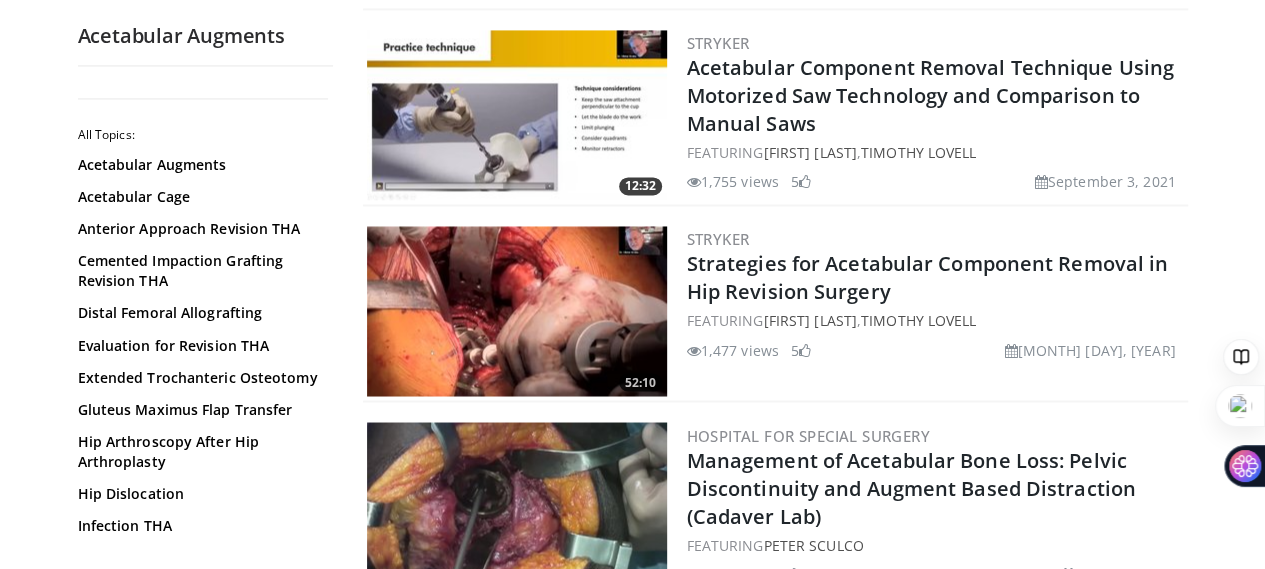 scroll, scrollTop: 1600, scrollLeft: 0, axis: vertical 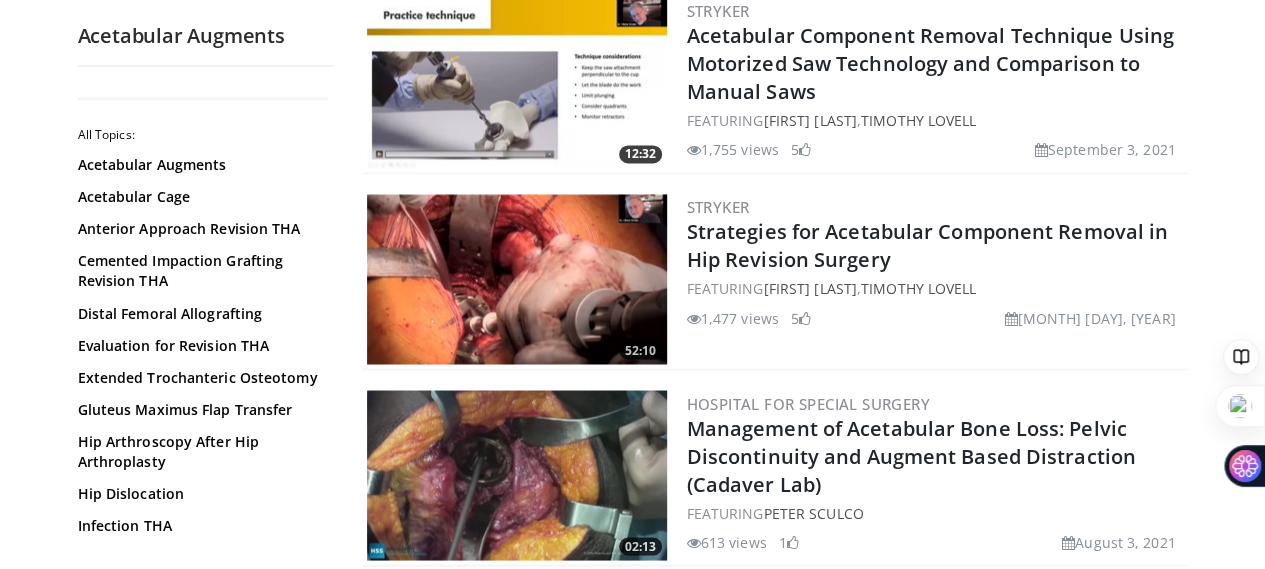click at bounding box center (517, 279) 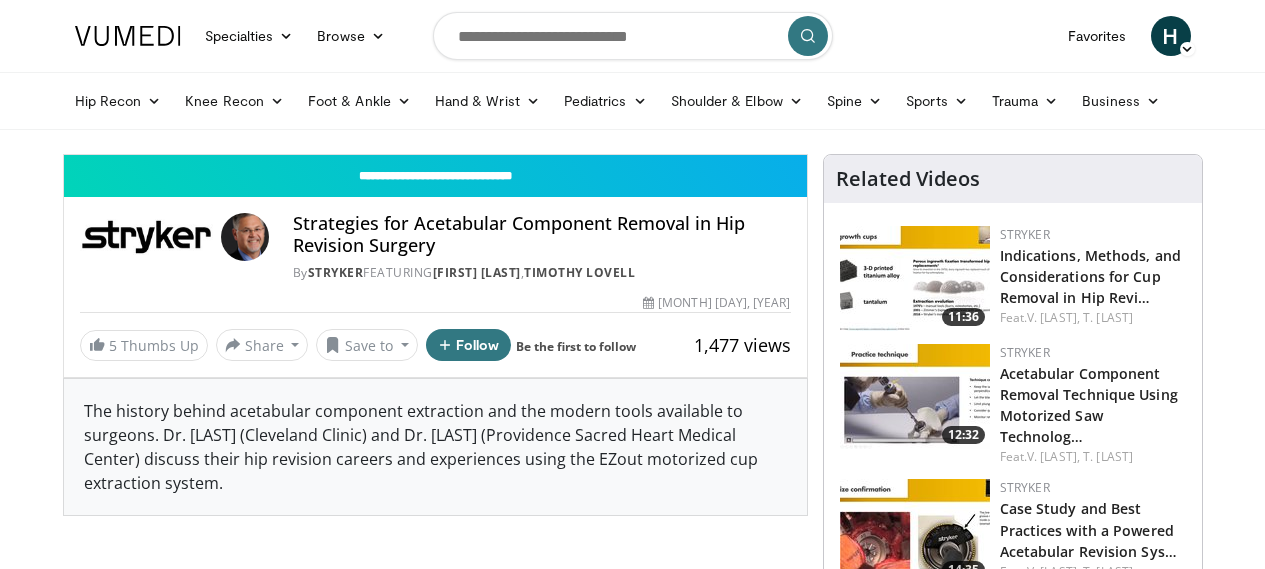 scroll, scrollTop: 0, scrollLeft: 0, axis: both 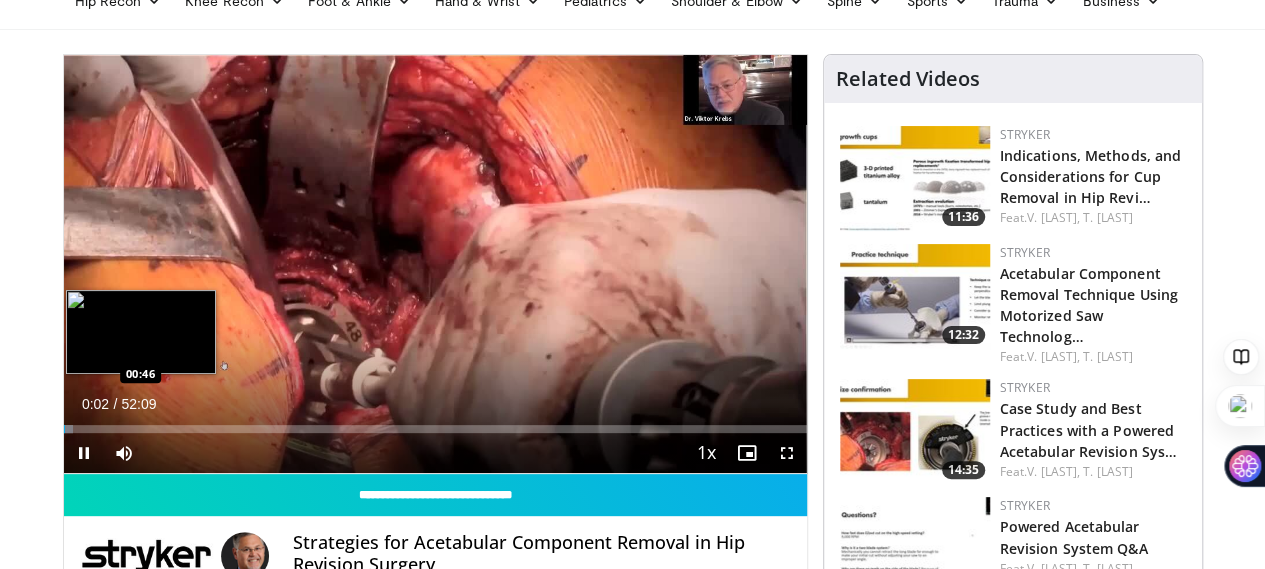 click on "Loaded :  1.27% 00:02 00:46" at bounding box center [435, 429] 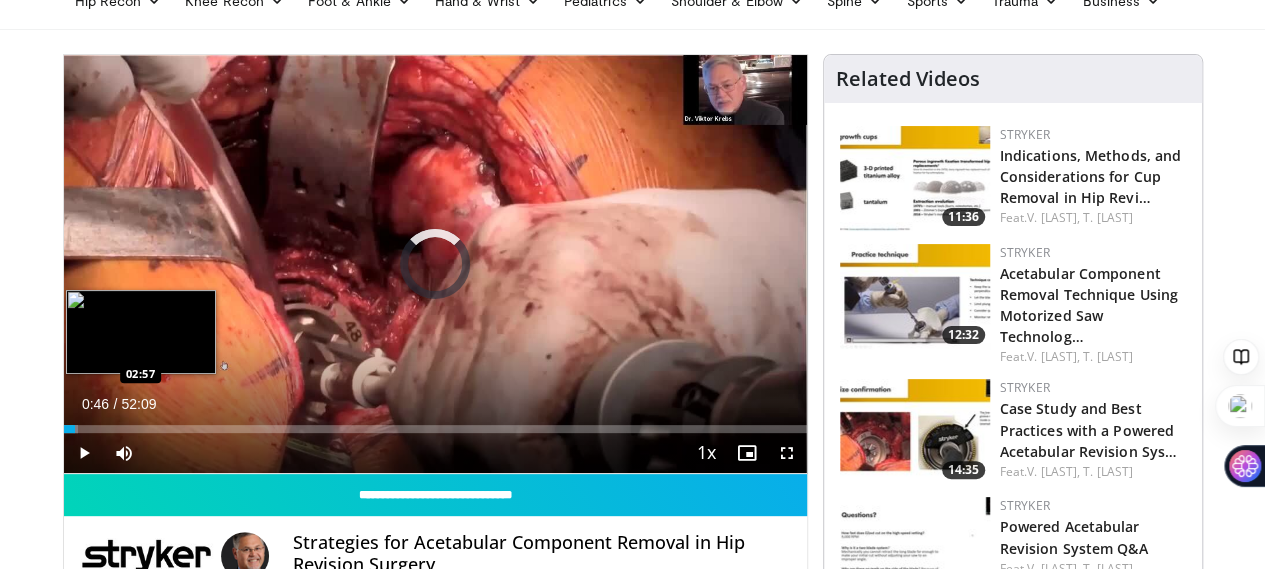click on "Loaded :  1.92% 00:47 02:57" at bounding box center [435, 429] 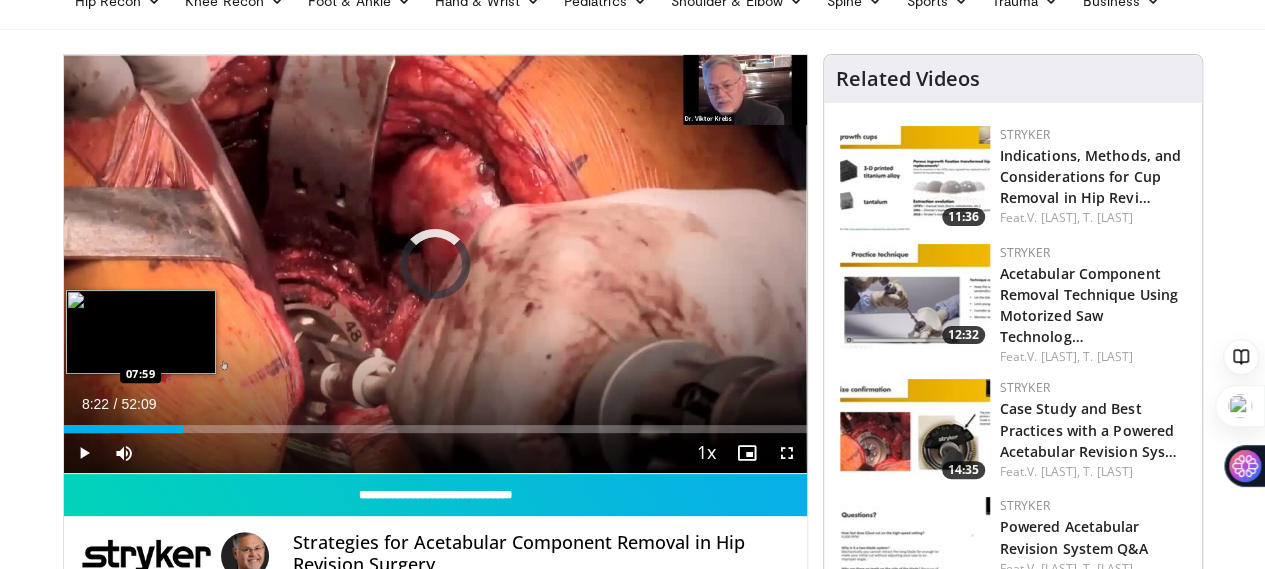click on "Loaded :  6.08% 02:58 07:59" at bounding box center (435, 423) 